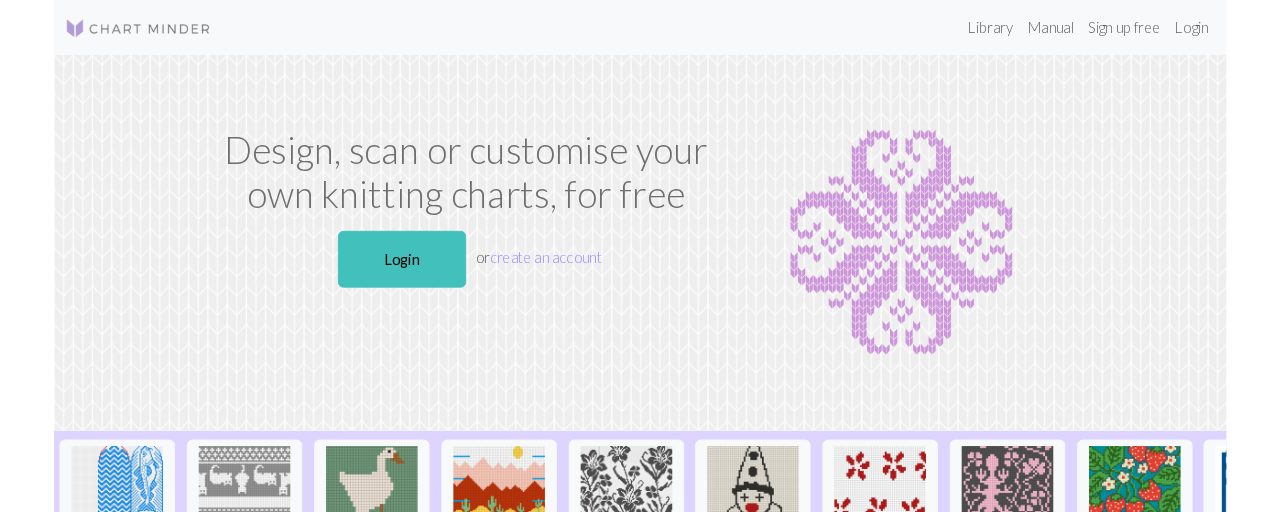 scroll, scrollTop: 0, scrollLeft: 0, axis: both 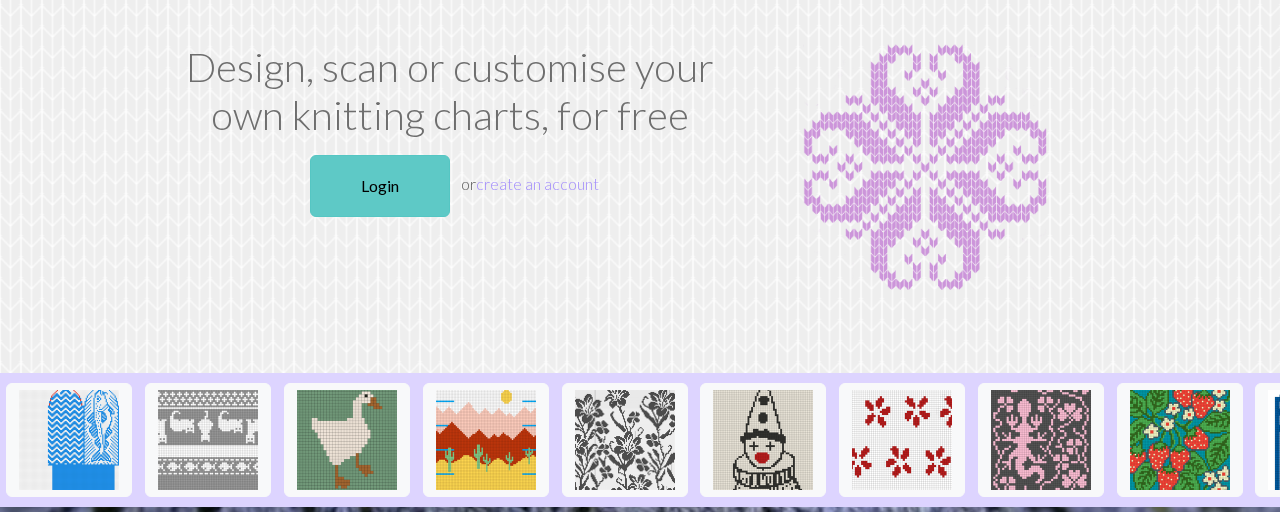 click on "Login" at bounding box center [380, 186] 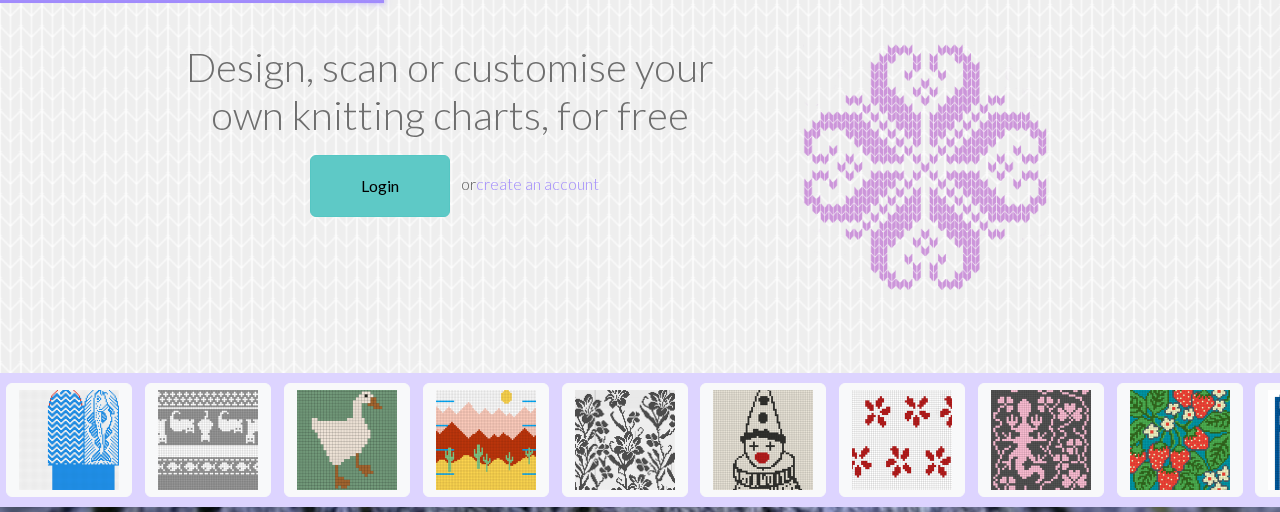 scroll, scrollTop: 0, scrollLeft: 0, axis: both 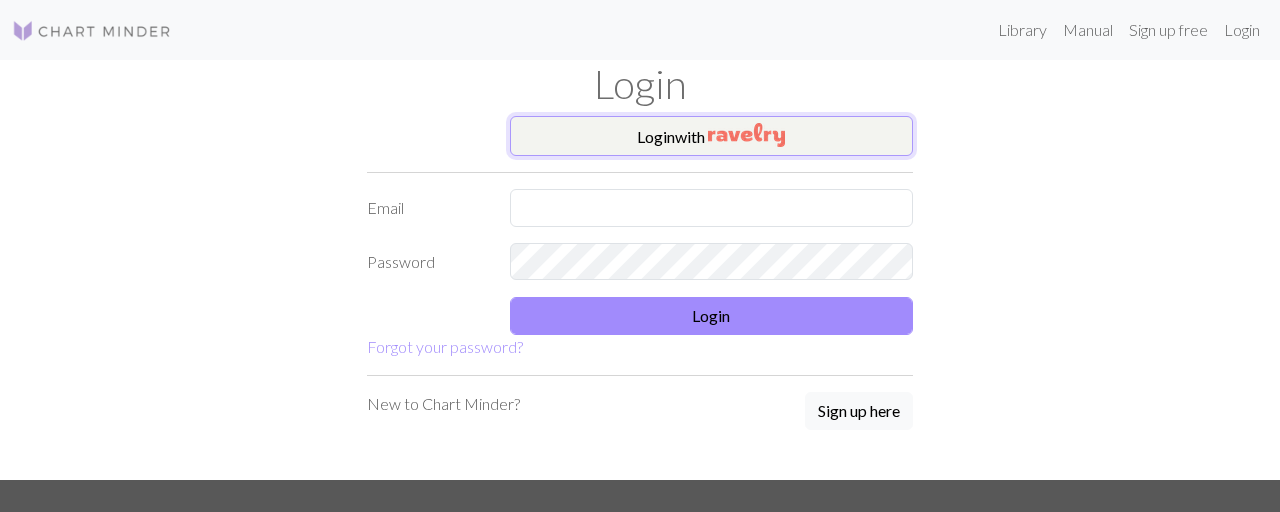 click at bounding box center [746, 135] 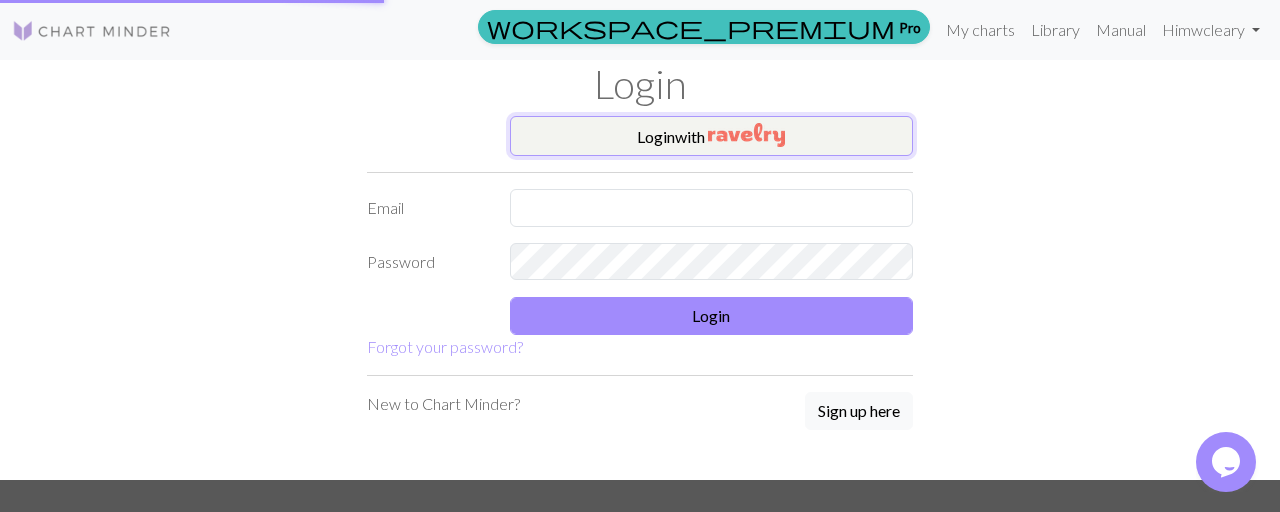scroll, scrollTop: 0, scrollLeft: 0, axis: both 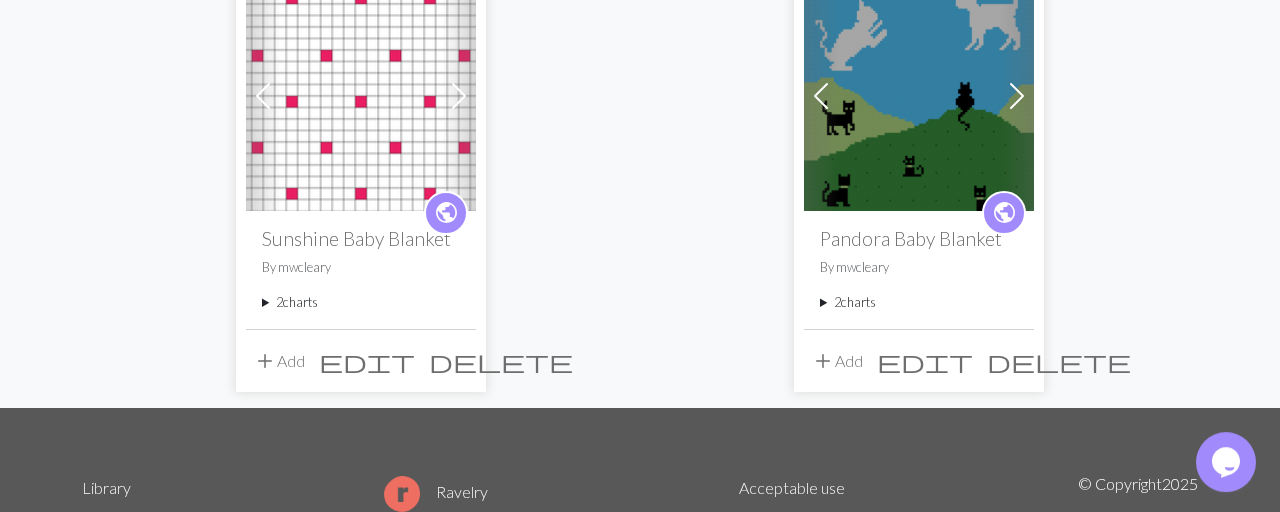 click at bounding box center (459, 96) 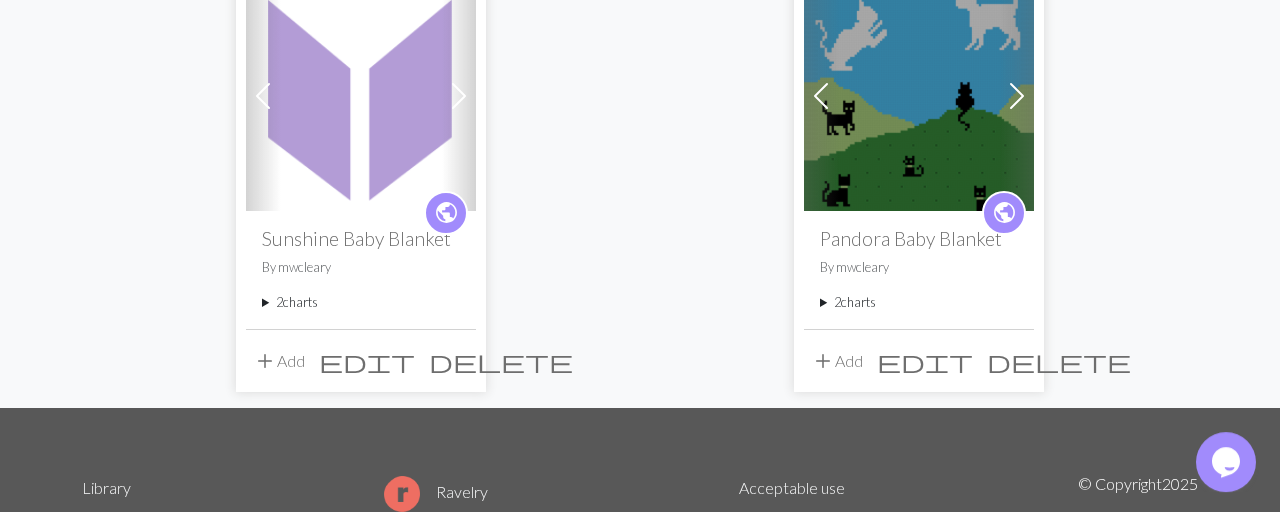 click at bounding box center (459, 96) 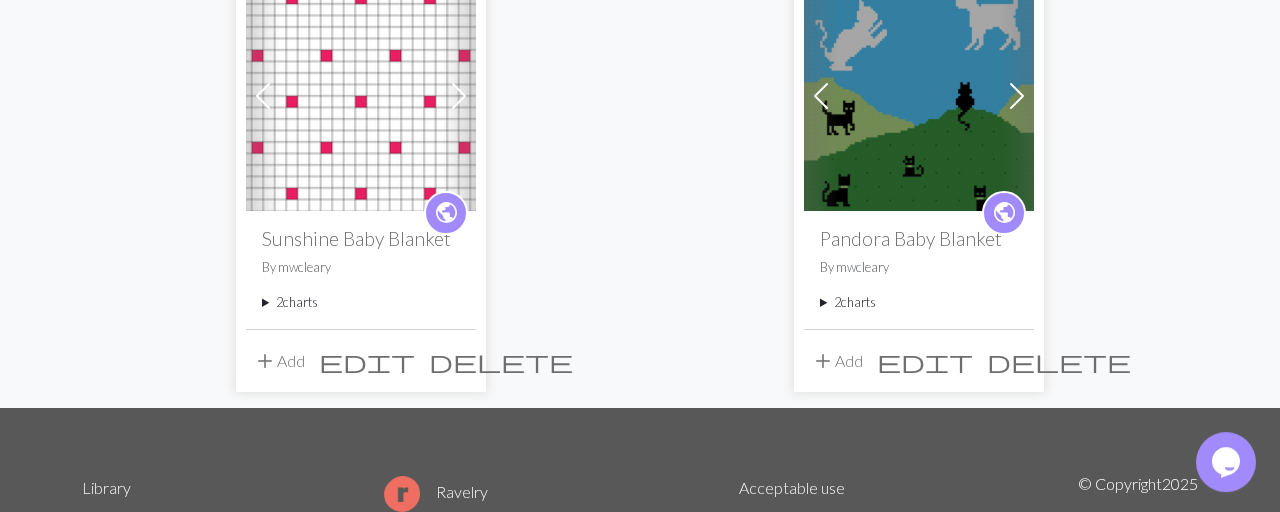 click on "2  charts" at bounding box center (361, 302) 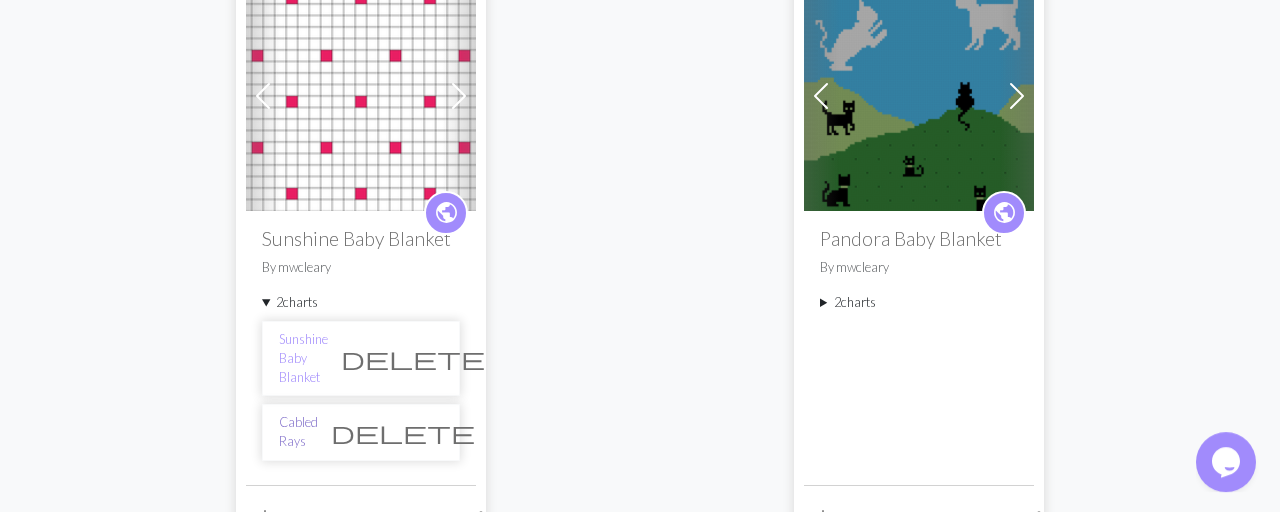click on "Cabled Rays" at bounding box center [298, 432] 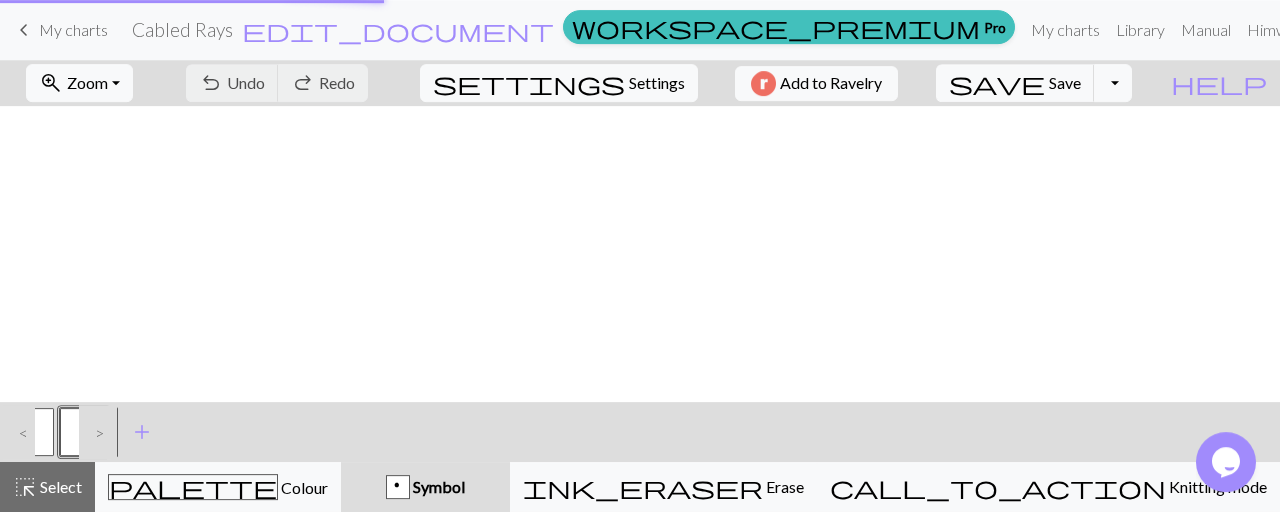 scroll, scrollTop: 0, scrollLeft: 0, axis: both 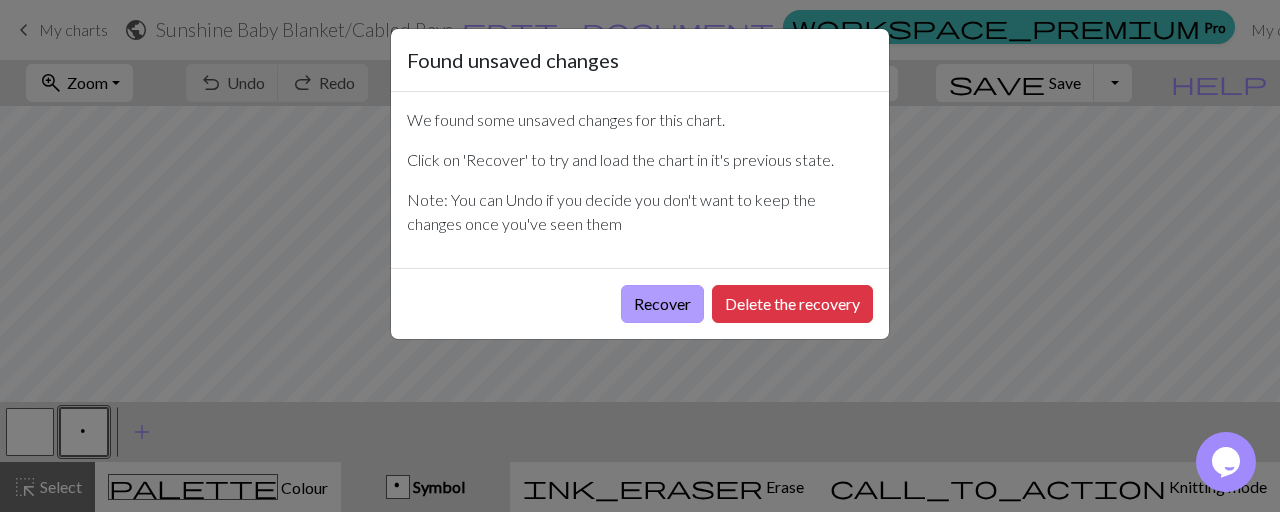 click on "Recover" at bounding box center [662, 304] 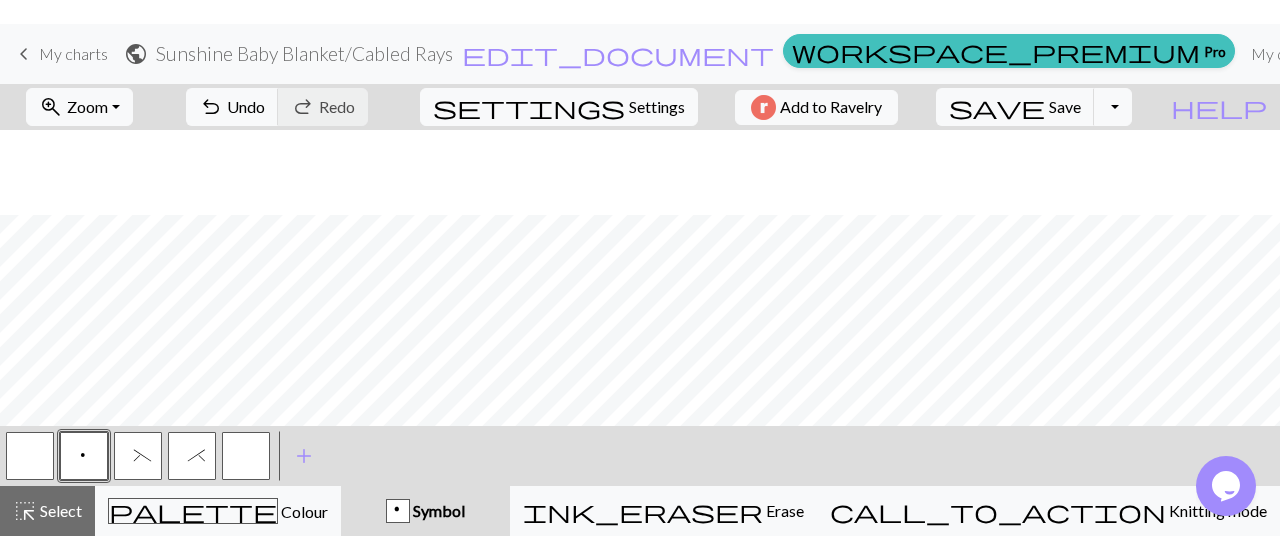 scroll, scrollTop: 85, scrollLeft: 0, axis: vertical 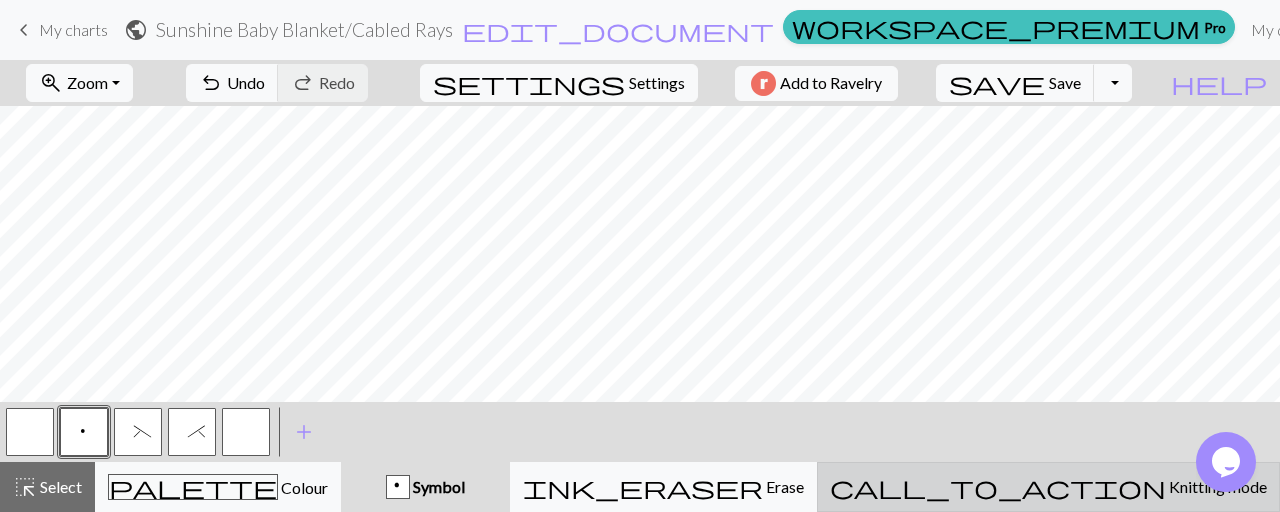 click on "call_to_action" at bounding box center (998, 487) 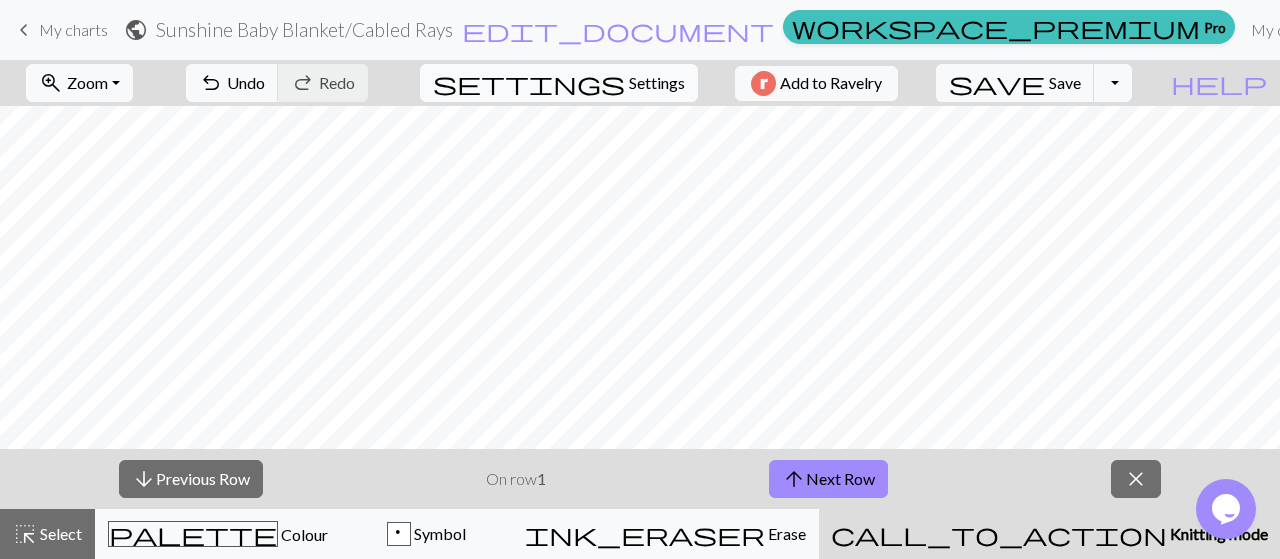 click on "settings" at bounding box center [529, 83] 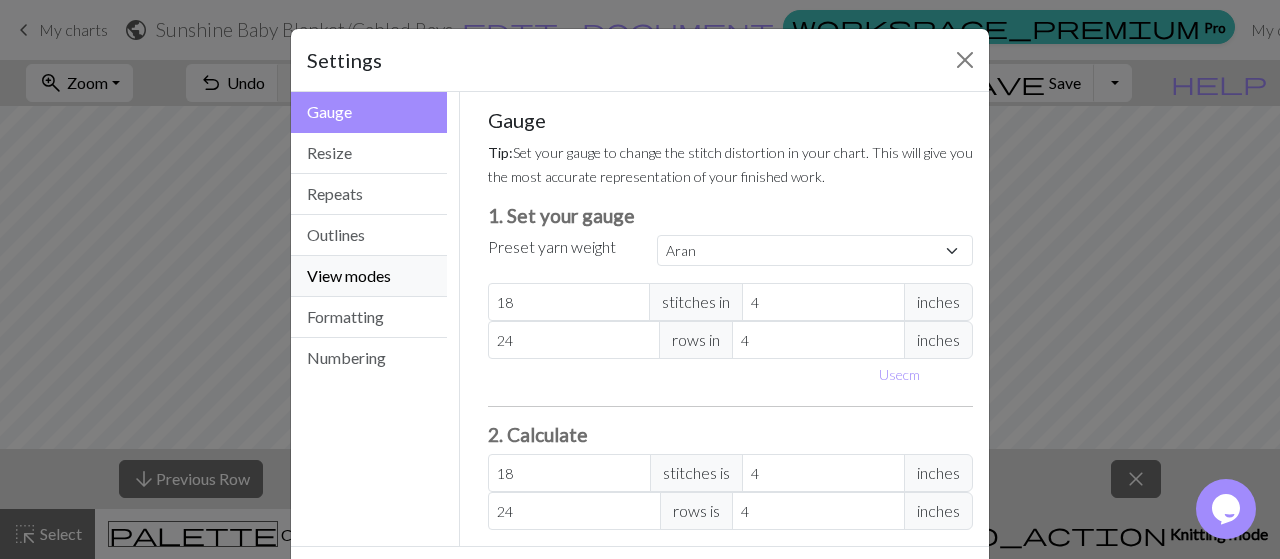 click on "View modes" at bounding box center (369, 276) 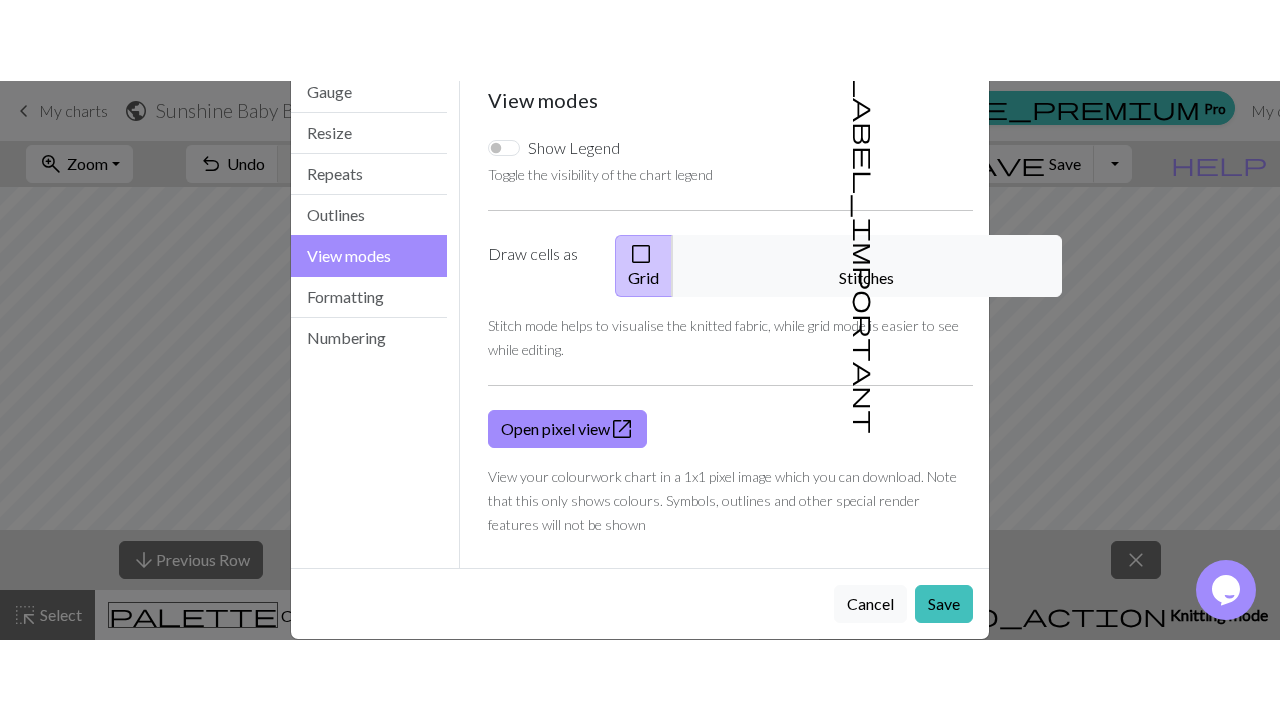 scroll, scrollTop: 0, scrollLeft: 0, axis: both 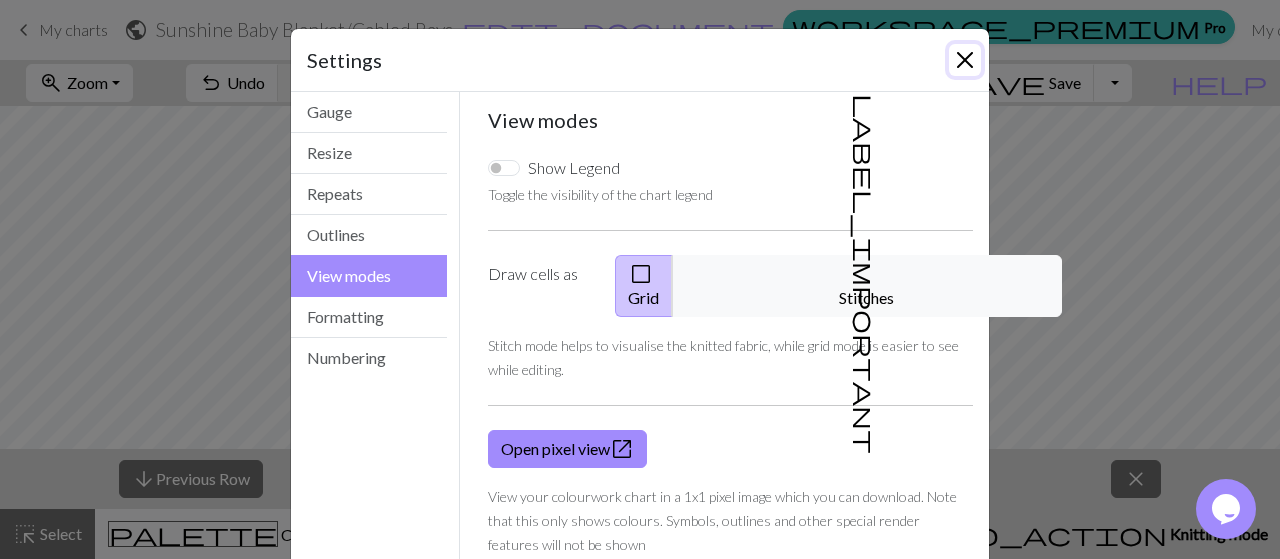 click at bounding box center (965, 60) 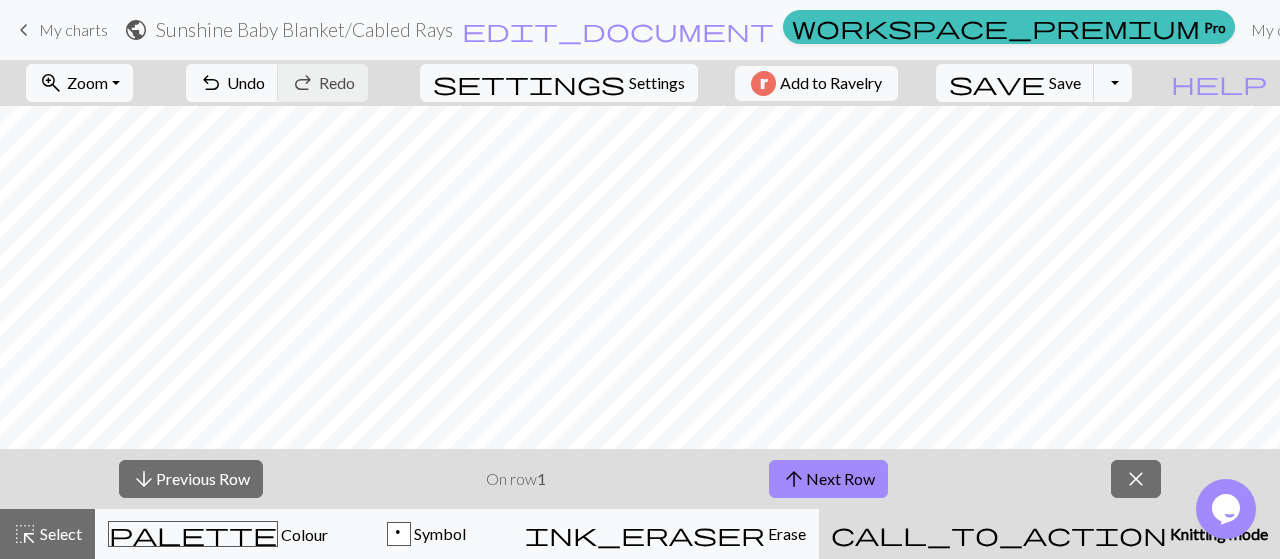 type 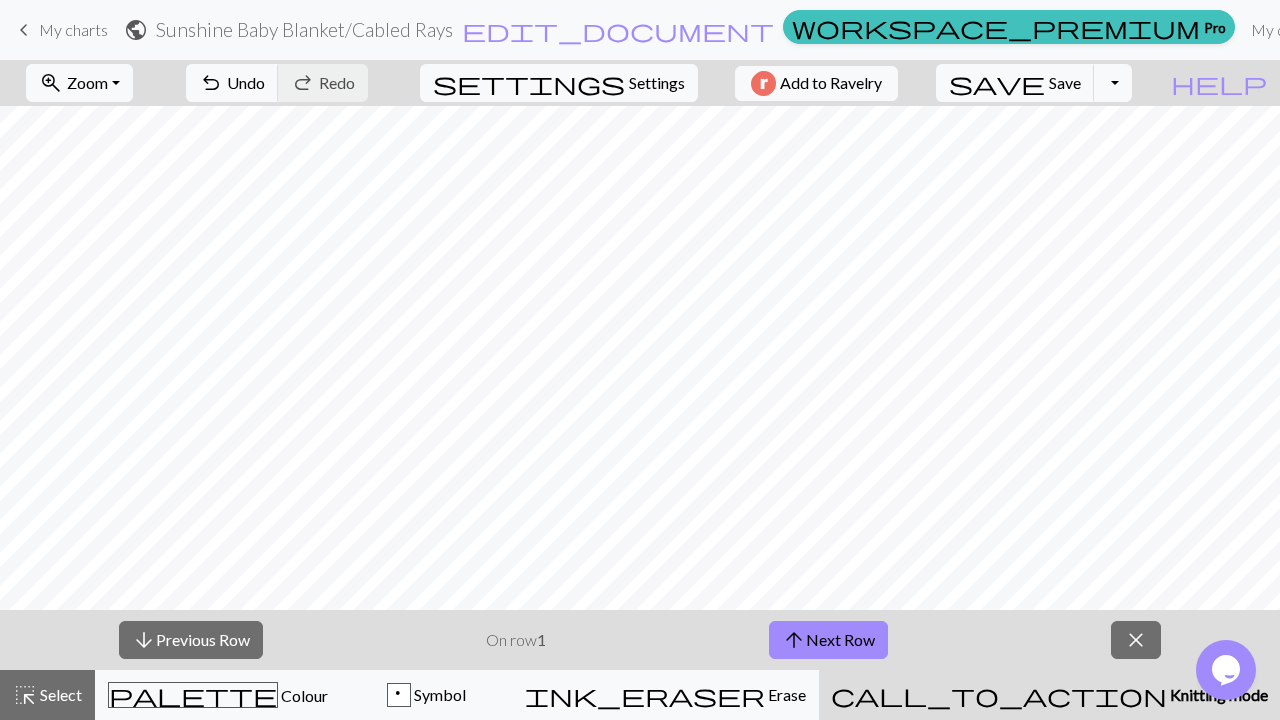 scroll, scrollTop: 84, scrollLeft: 0, axis: vertical 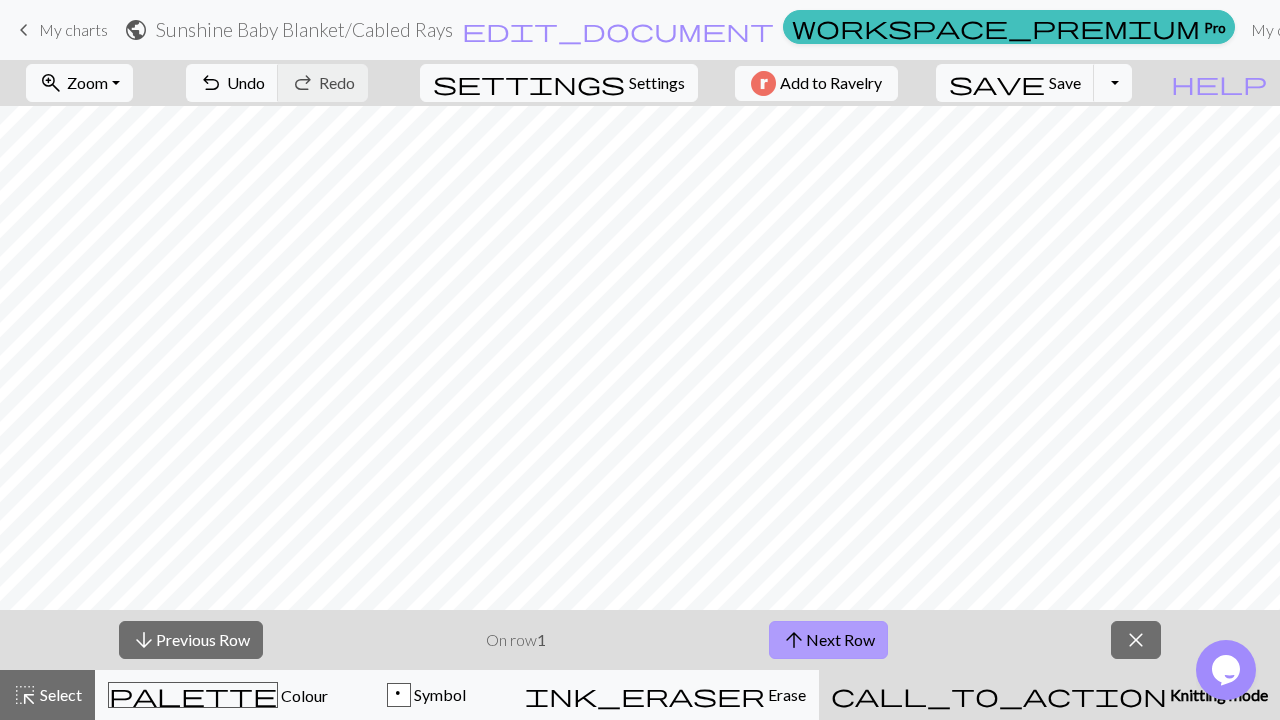 click on "arrow_upward" at bounding box center (794, 640) 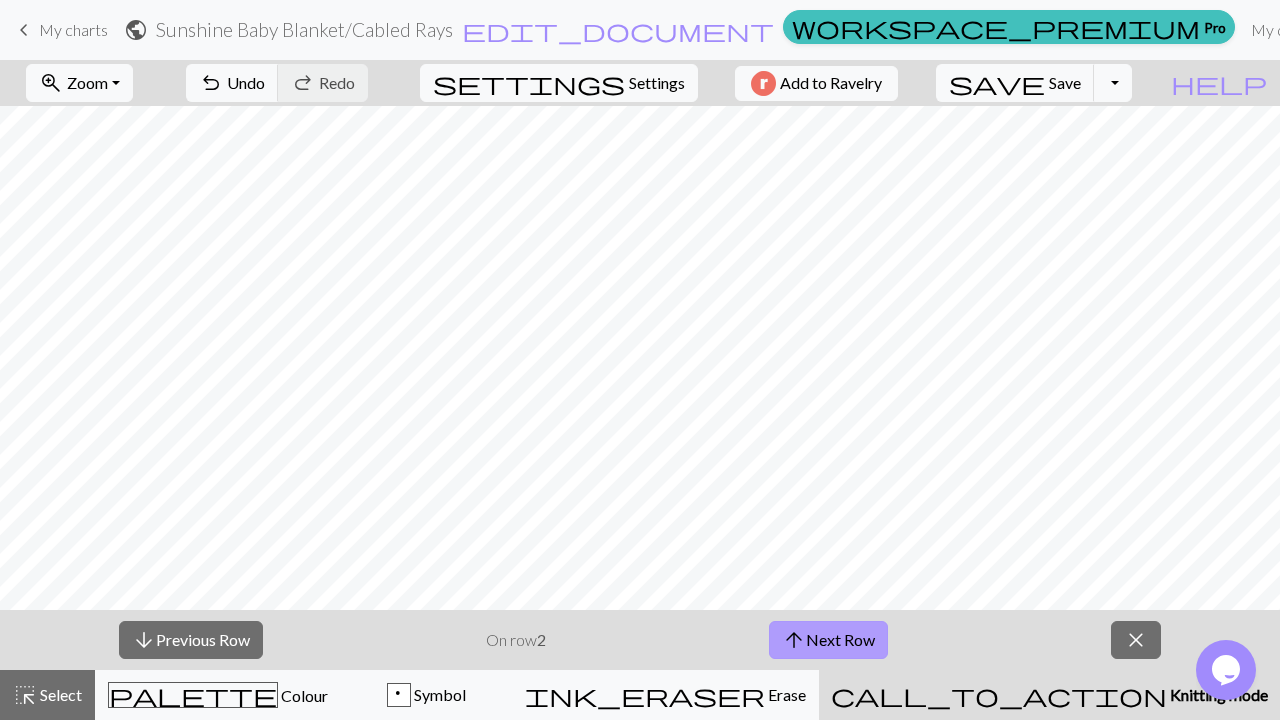 click on "arrow_upward" at bounding box center (794, 640) 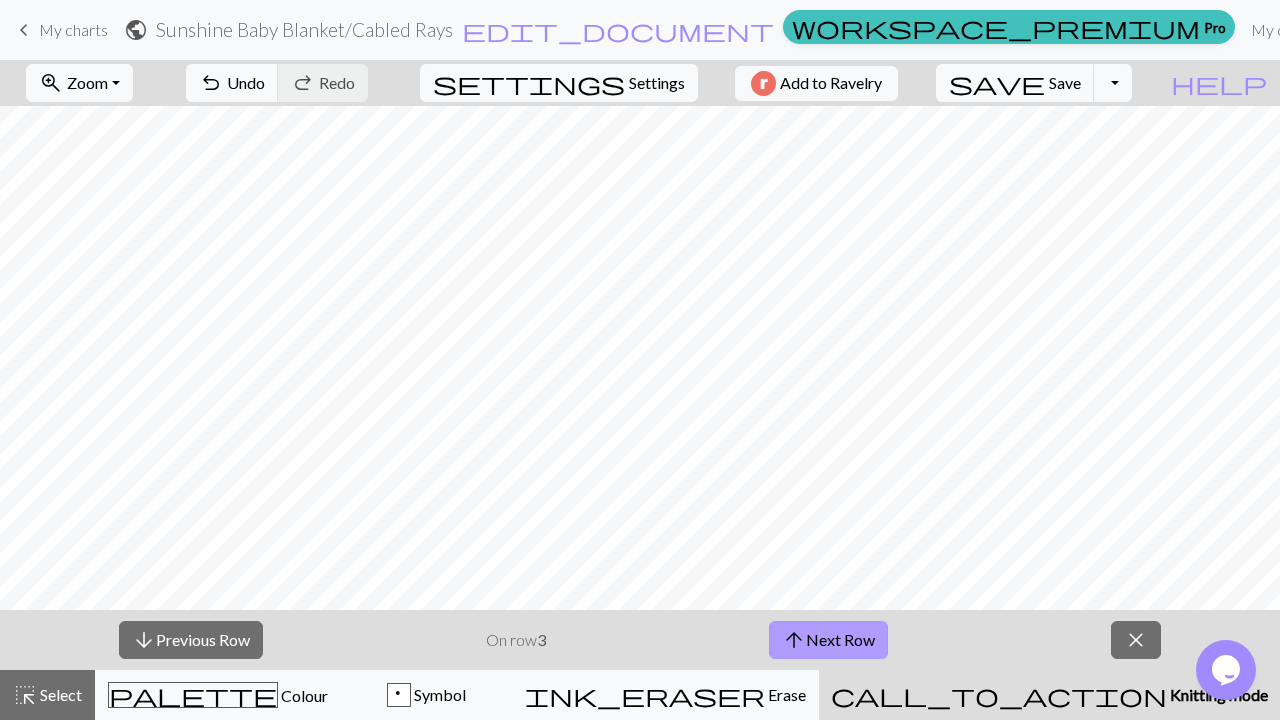 click on "arrow_upward" at bounding box center (794, 640) 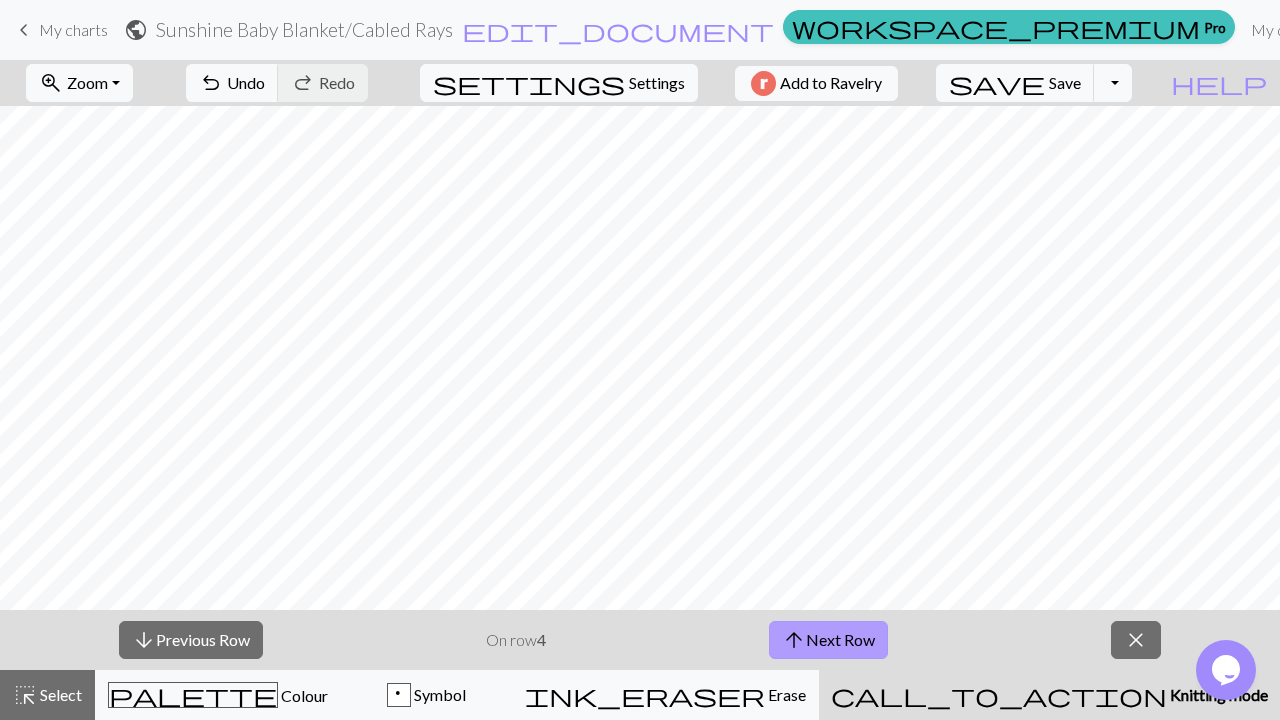 click on "arrow_upward" at bounding box center [794, 640] 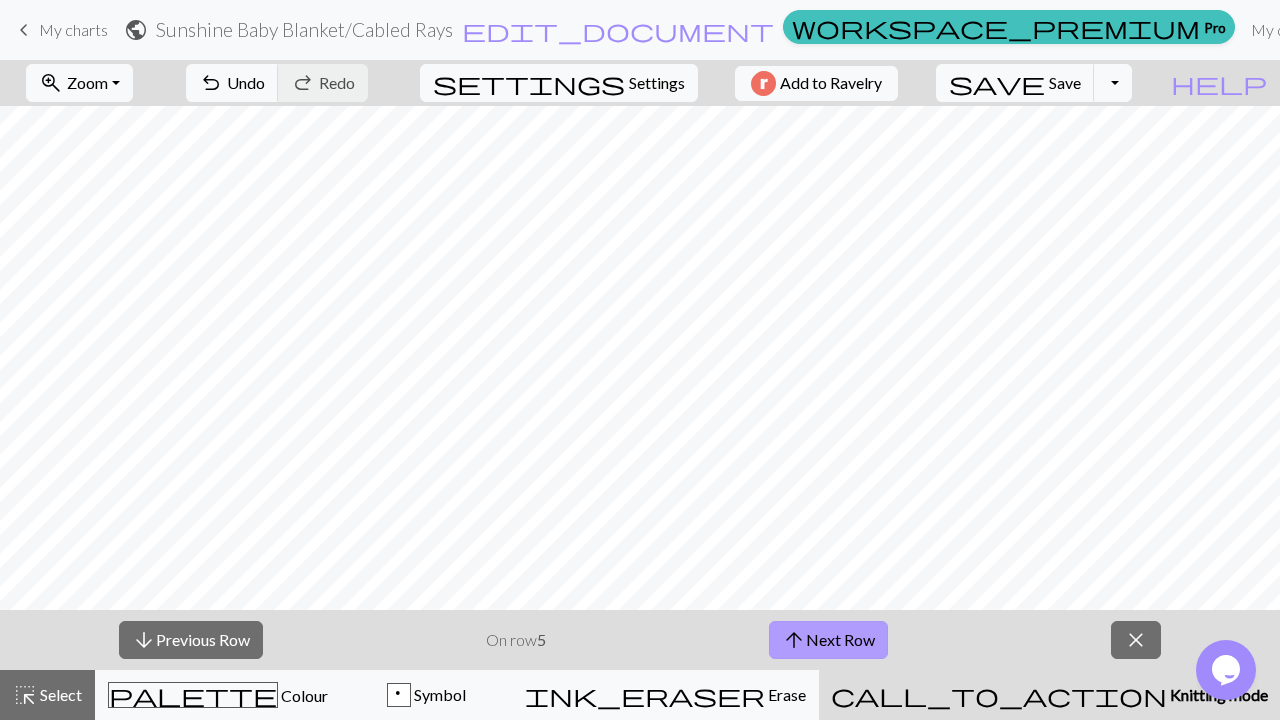 click on "arrow_upward" at bounding box center [794, 640] 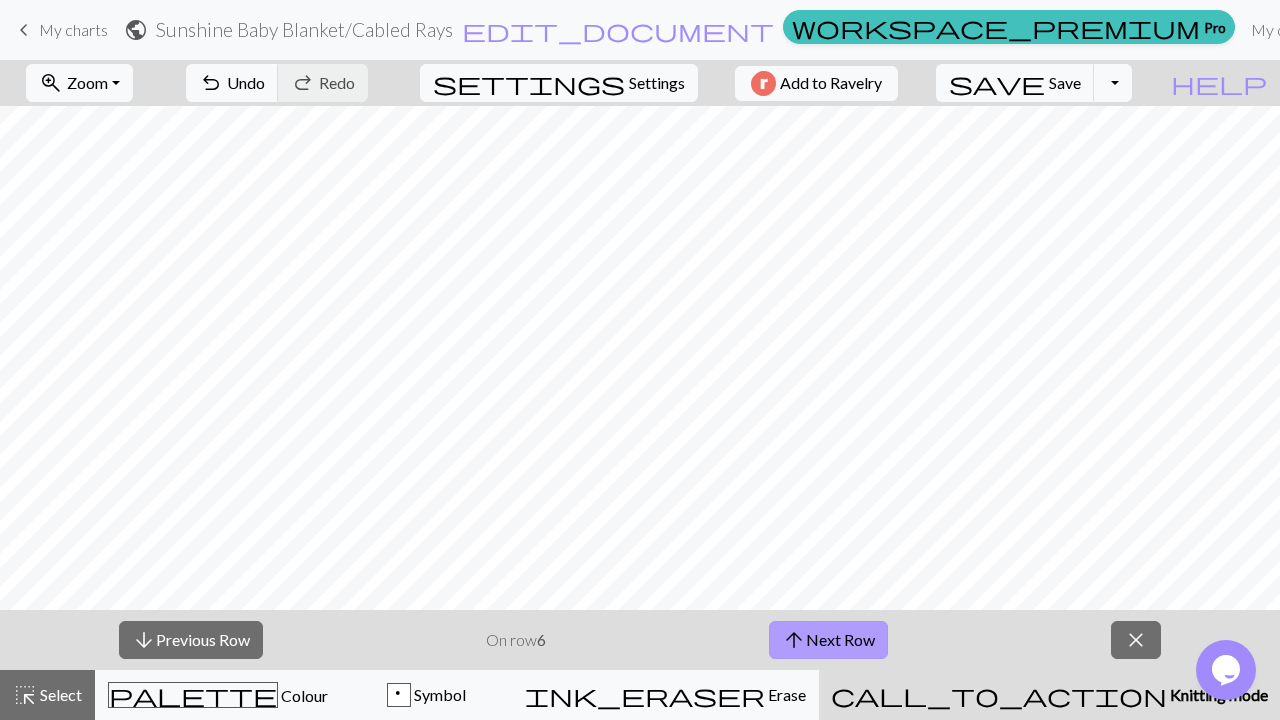 click on "arrow_upward" at bounding box center [794, 640] 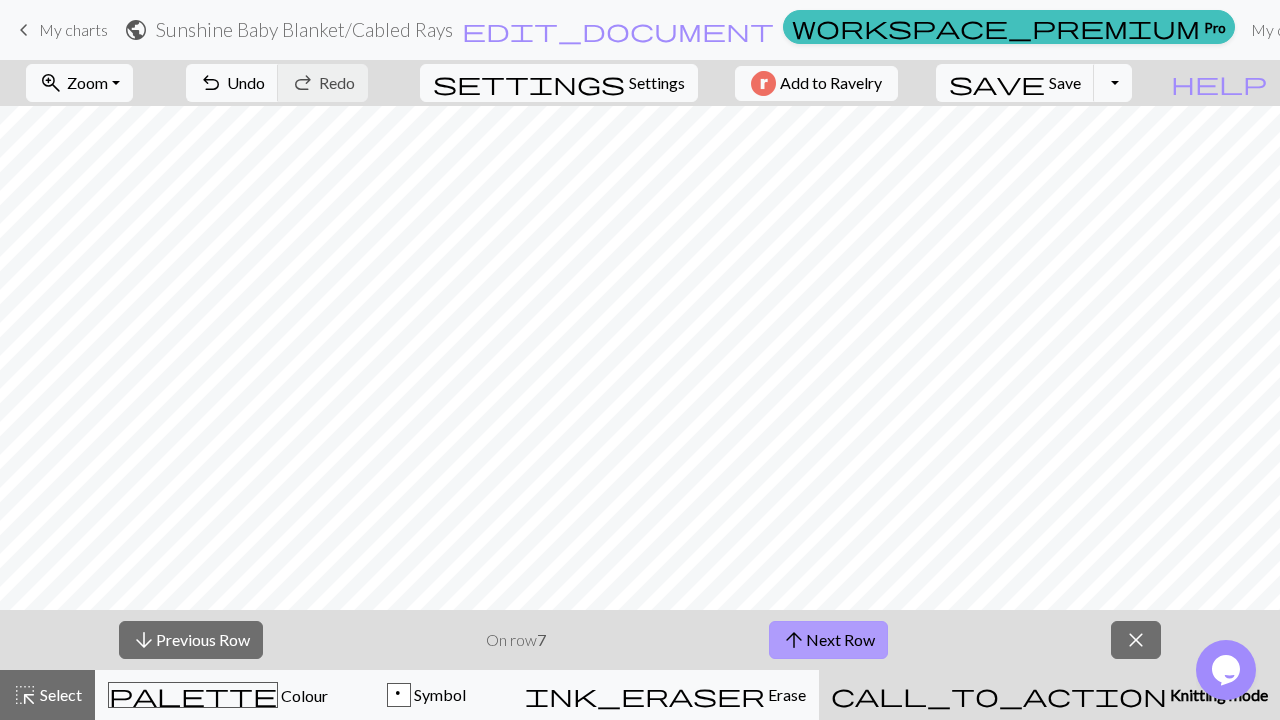 click on "arrow_upward" at bounding box center [794, 640] 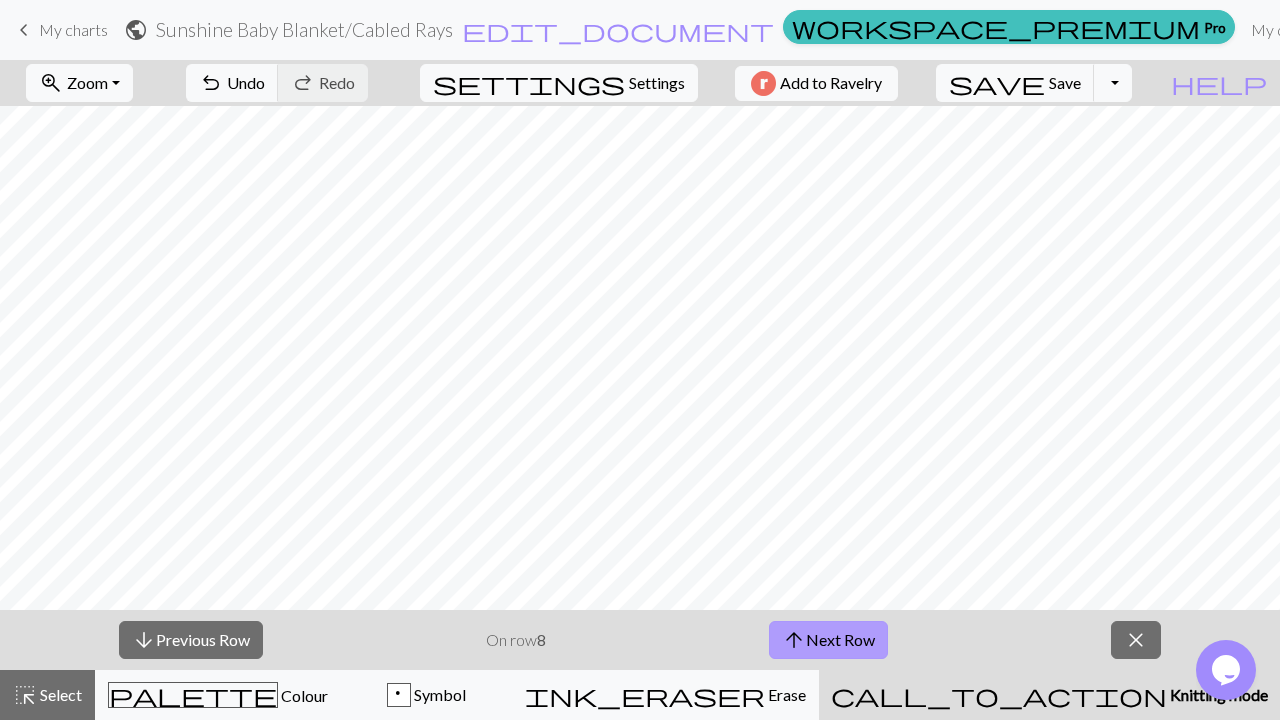 click on "arrow_upward" at bounding box center [794, 640] 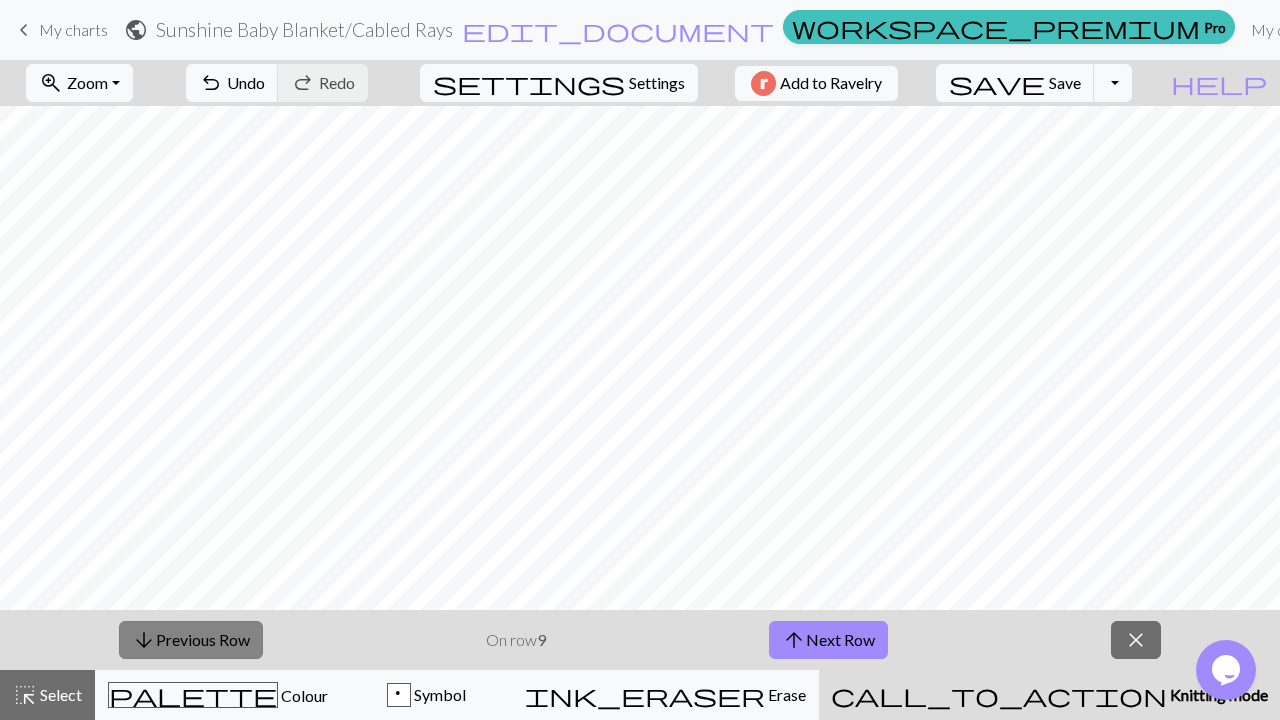 click on "arrow_downward Previous Row" at bounding box center (191, 640) 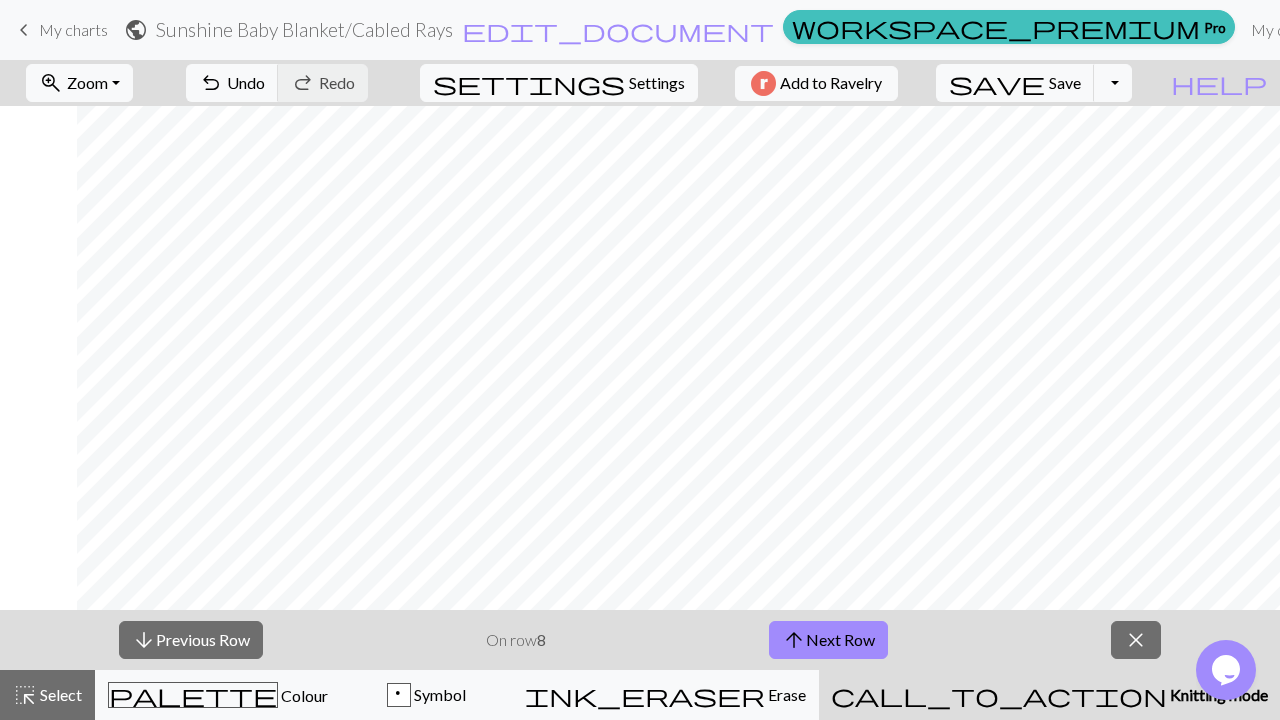 scroll, scrollTop: 84, scrollLeft: 77, axis: both 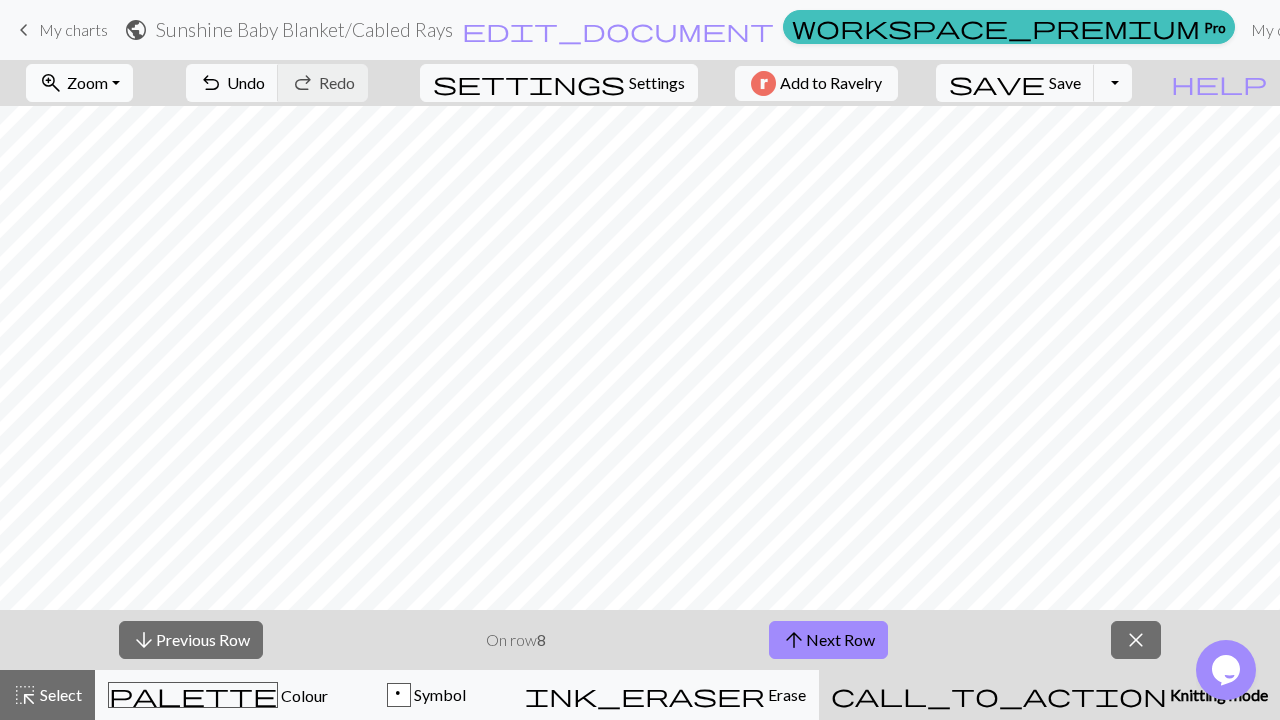 click on "zoom_in" at bounding box center [51, 83] 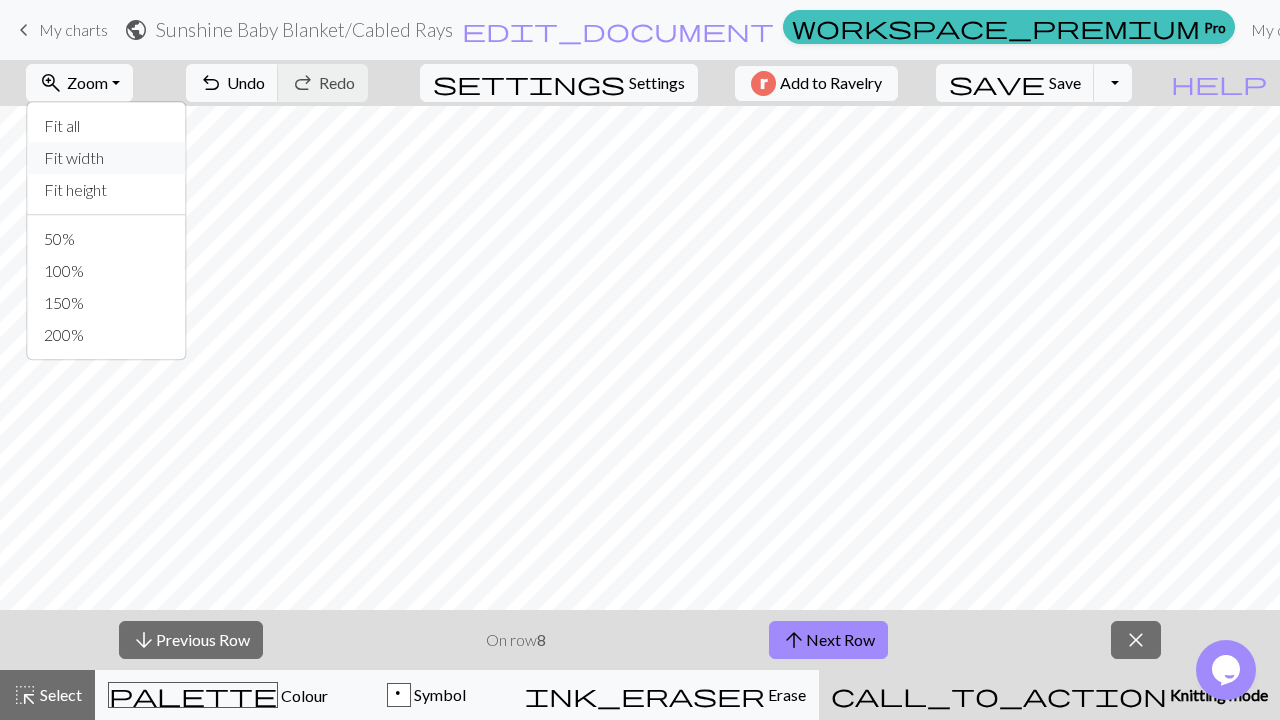click on "Fit width" at bounding box center (107, 158) 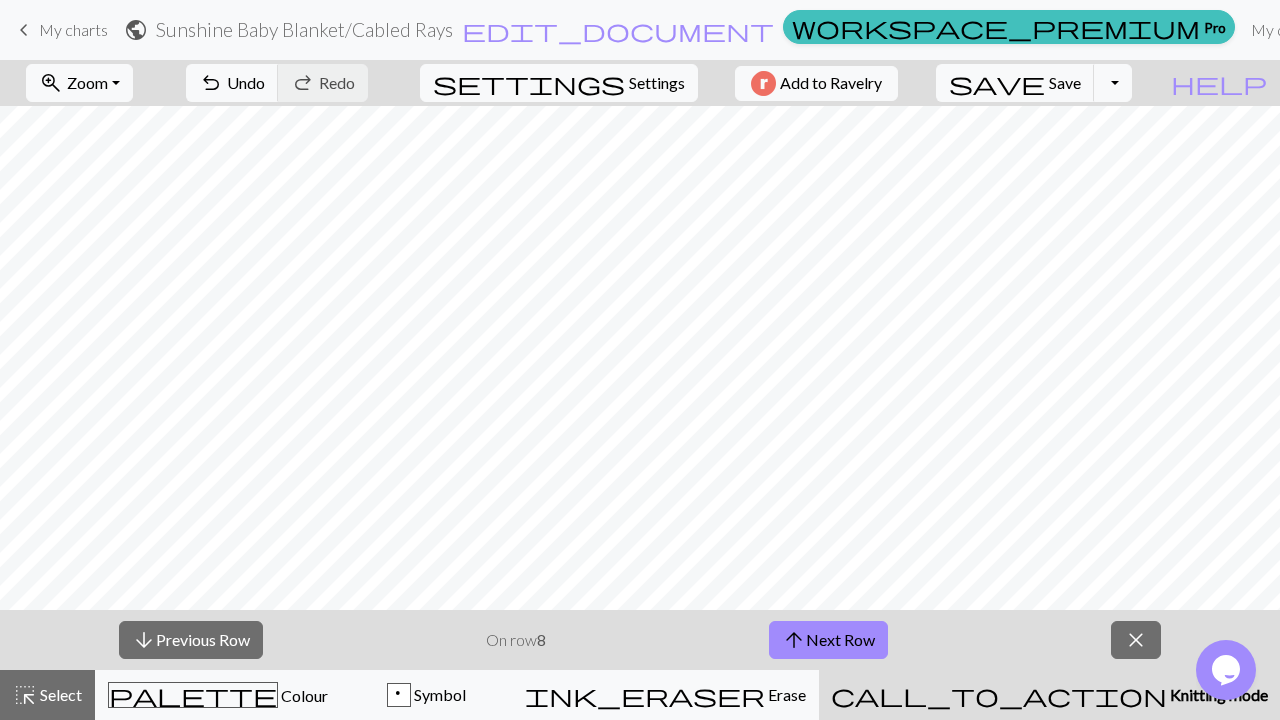 scroll, scrollTop: 53, scrollLeft: 0, axis: vertical 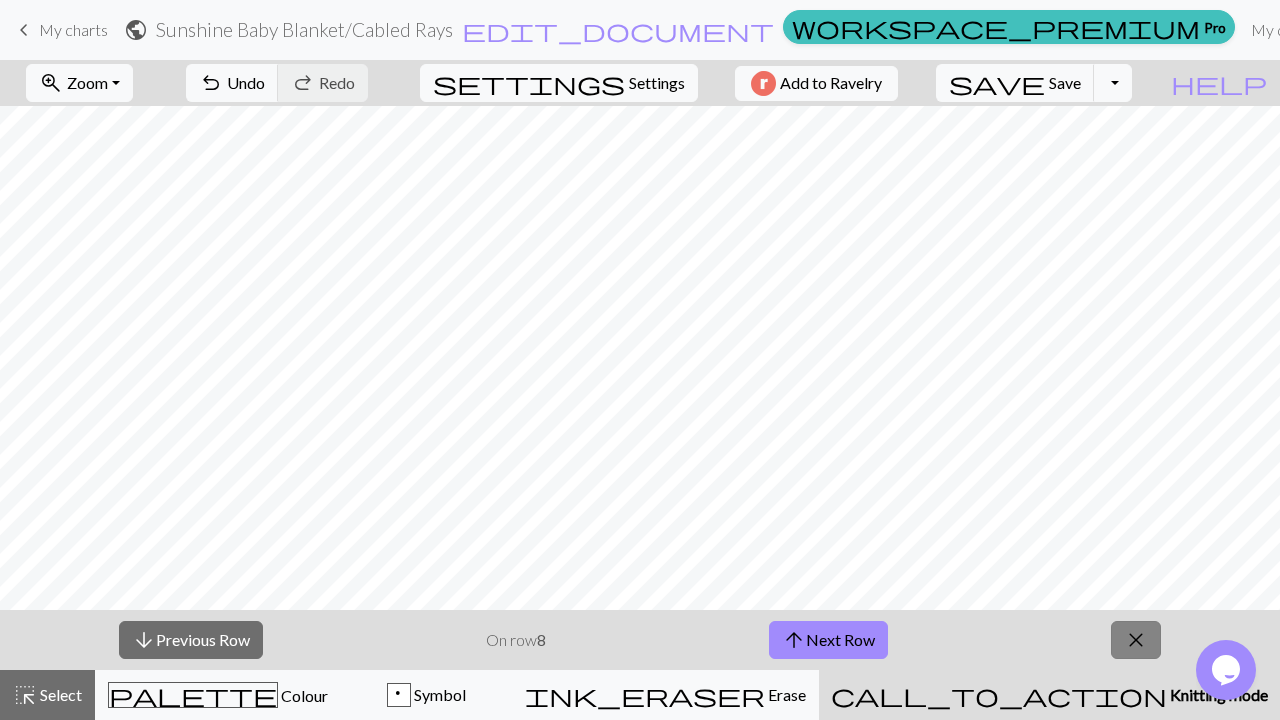 click on "close" at bounding box center (1136, 640) 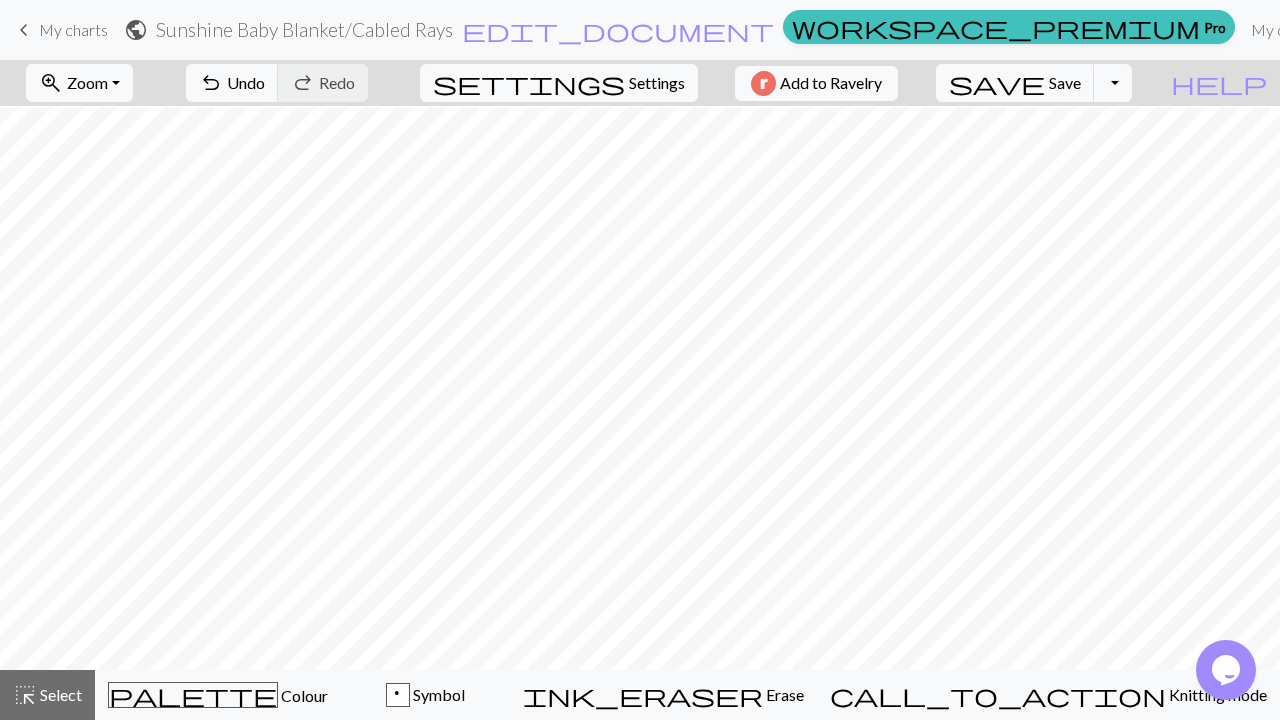 scroll, scrollTop: 1, scrollLeft: 0, axis: vertical 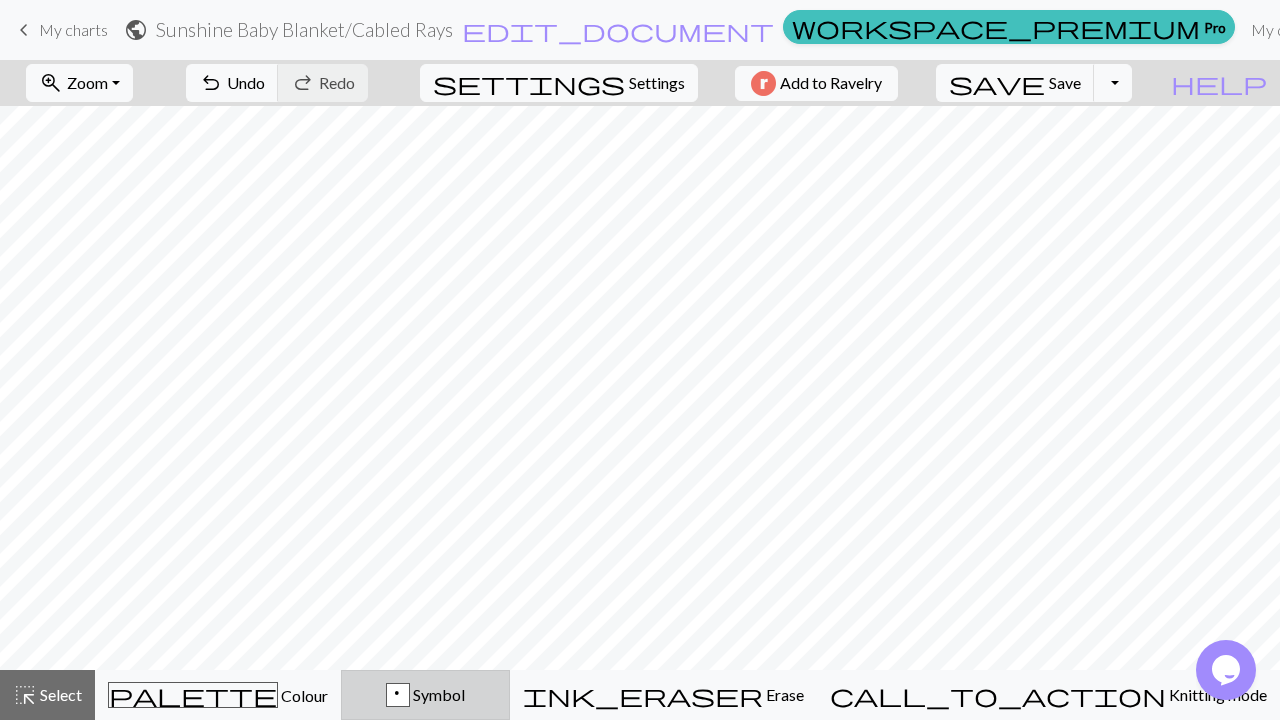 click on "p" at bounding box center [398, 696] 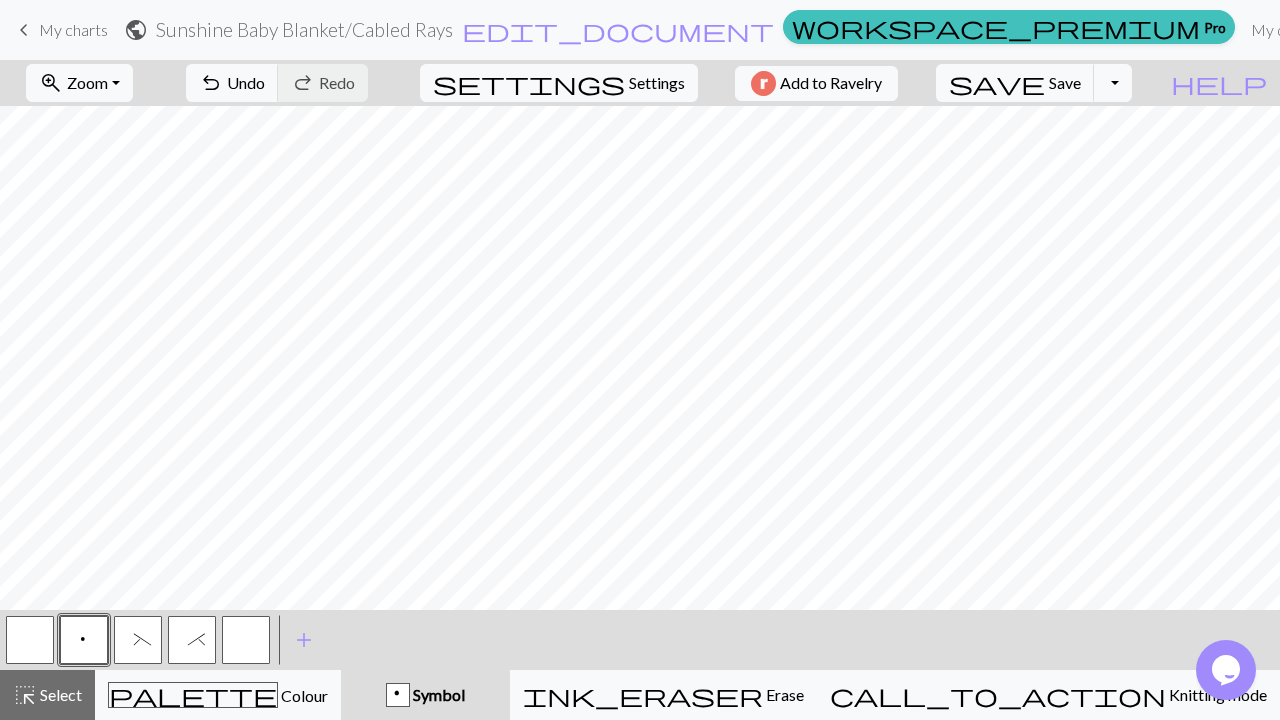 click at bounding box center [246, 640] 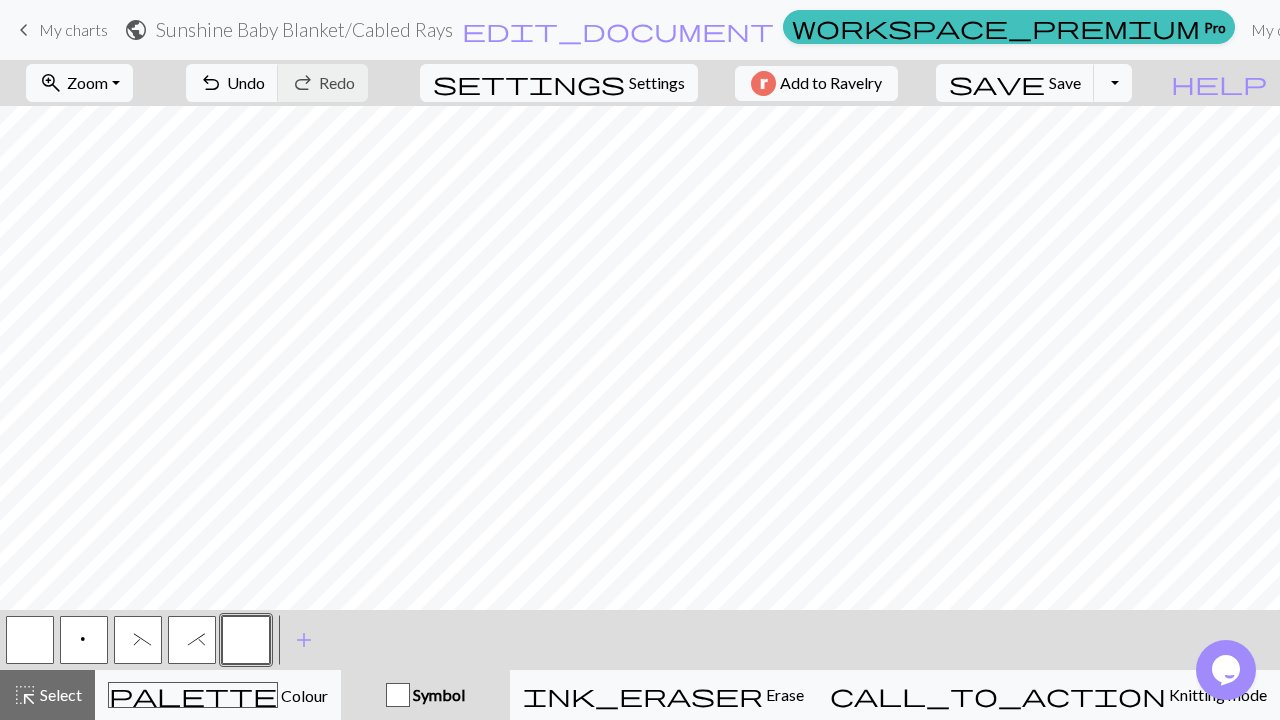 click on "(" at bounding box center [138, 642] 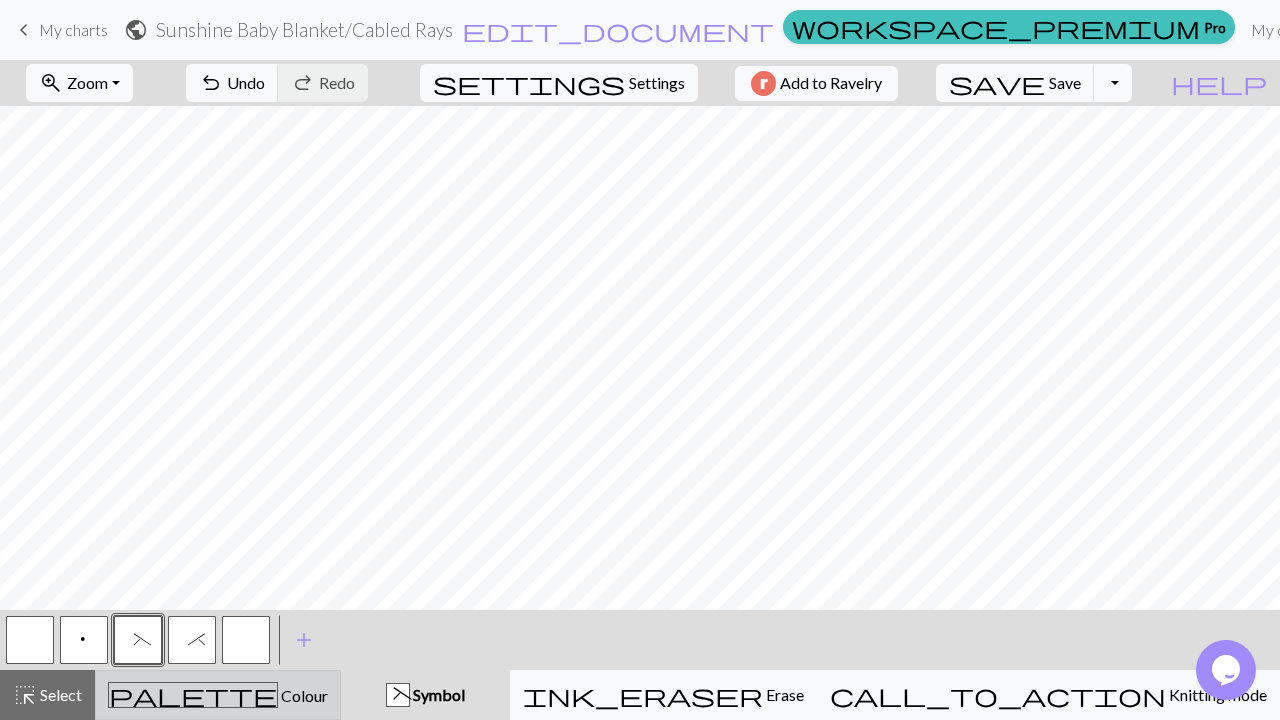 click on "palette   Colour   Colour" at bounding box center [218, 695] 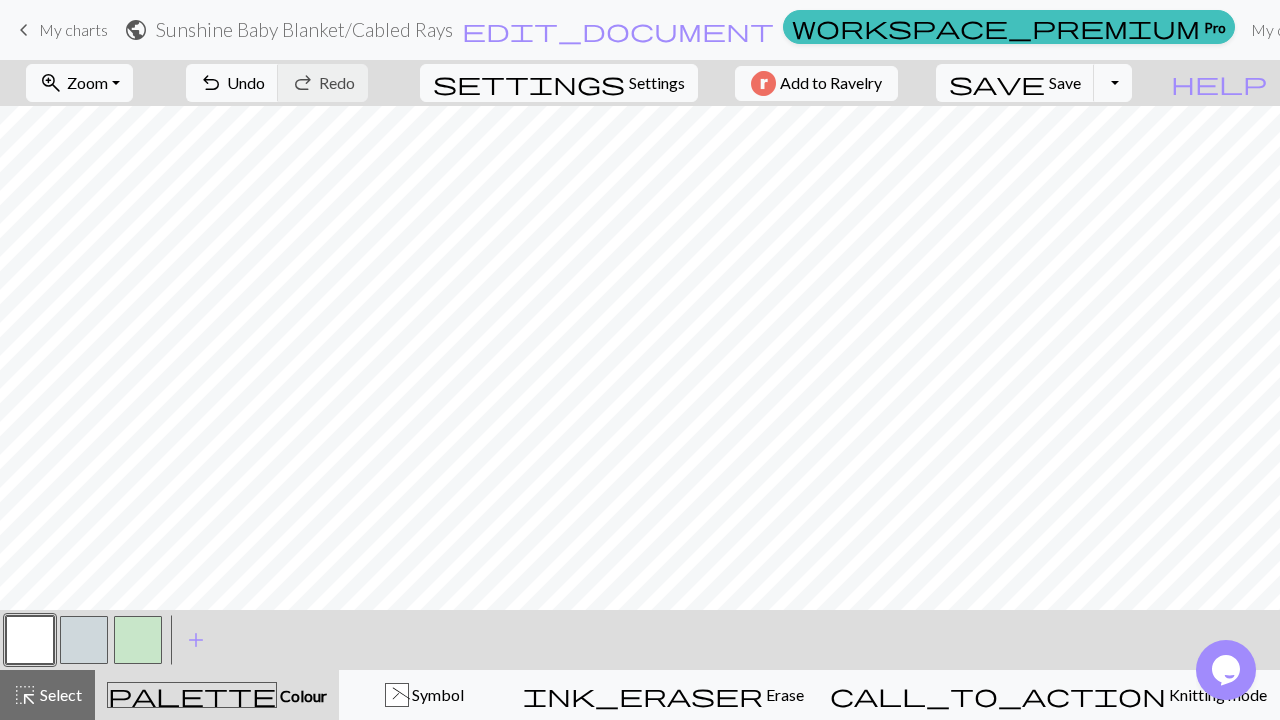 click at bounding box center (138, 640) 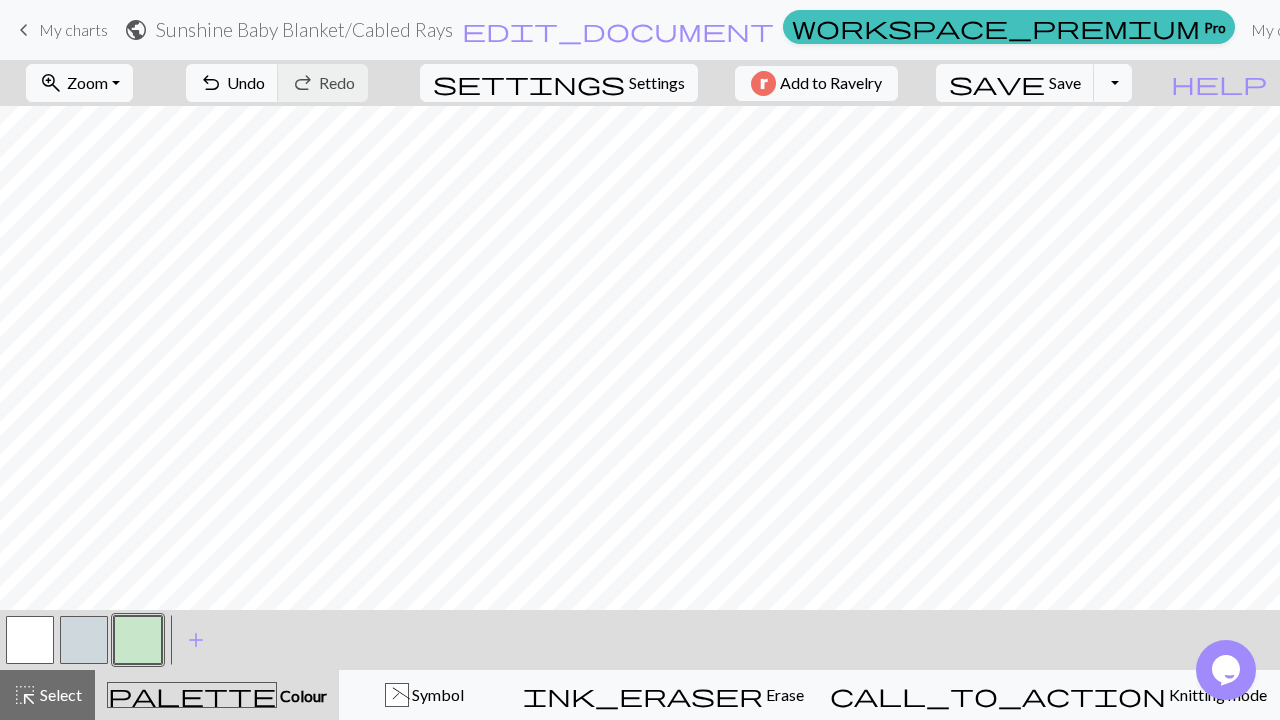 click at bounding box center [30, 640] 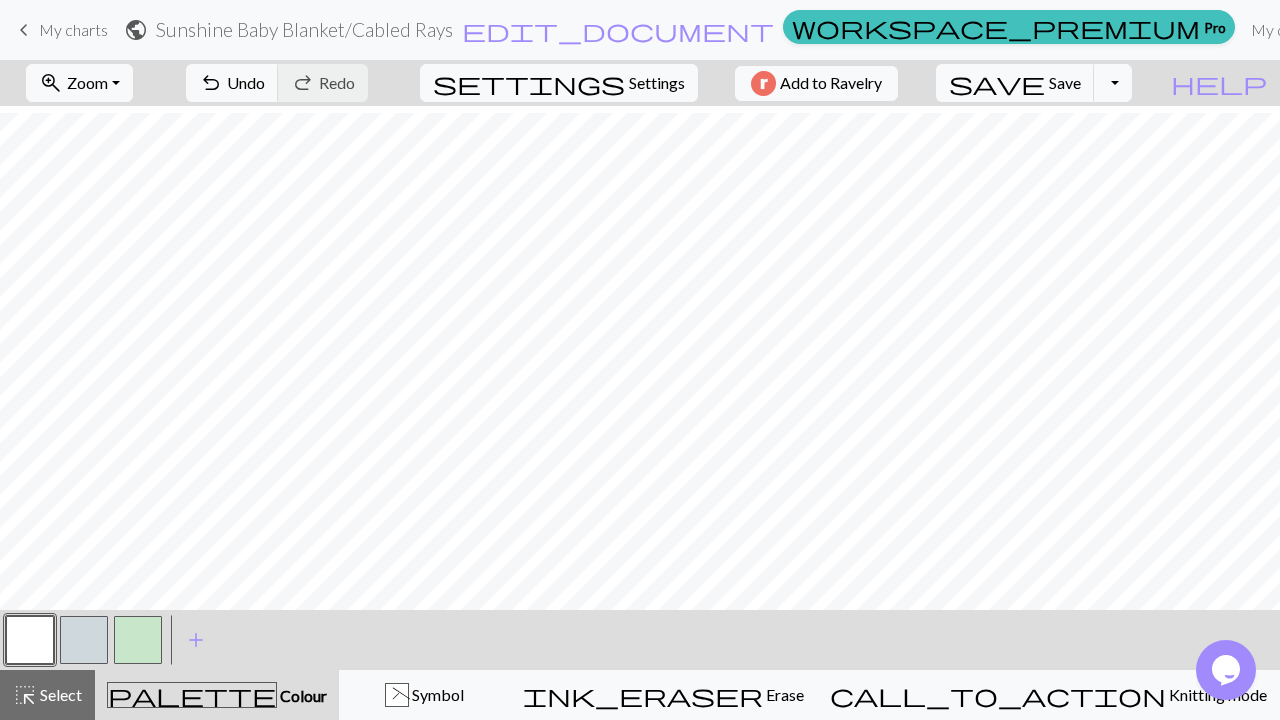 scroll, scrollTop: 37, scrollLeft: 0, axis: vertical 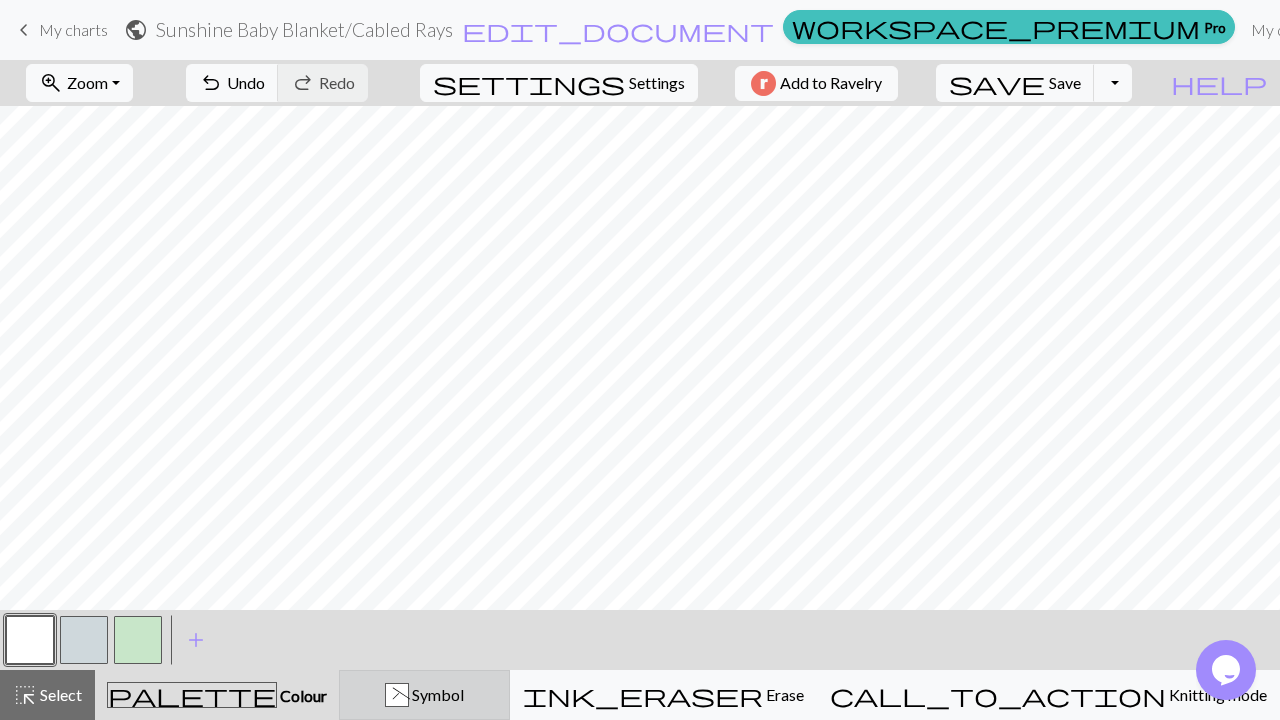 click on "Symbol" at bounding box center (436, 694) 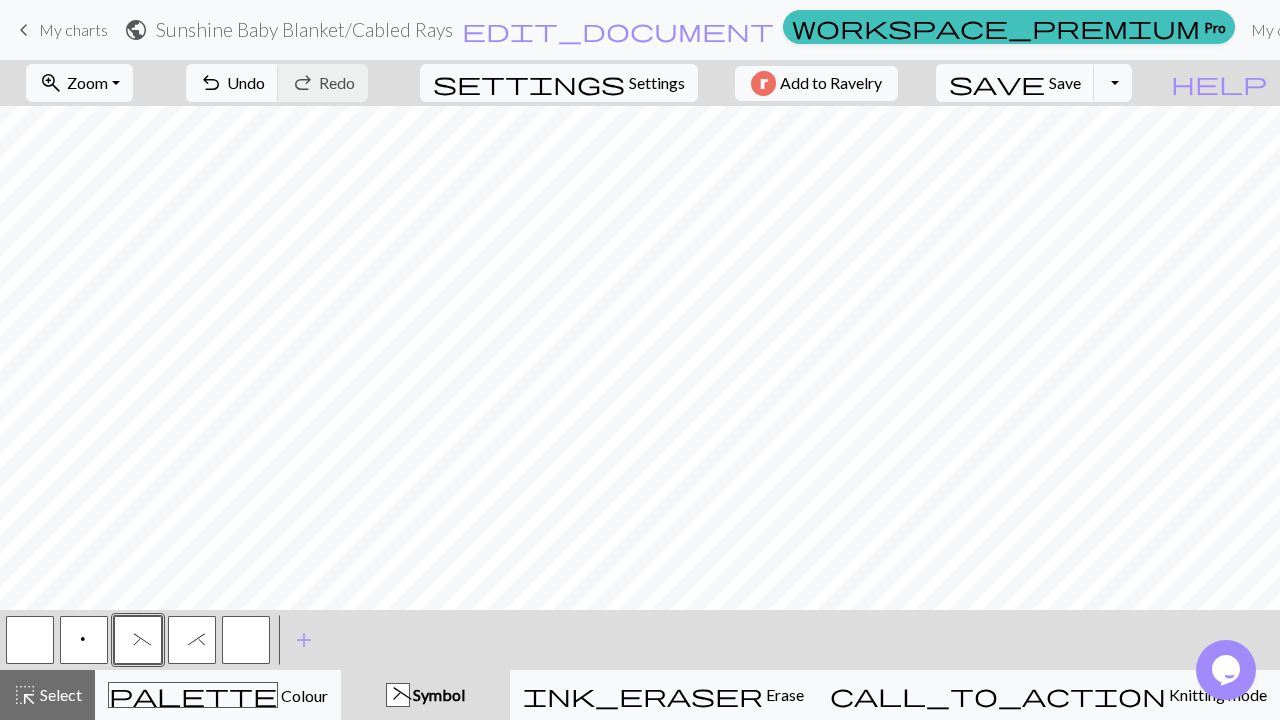 click at bounding box center (246, 640) 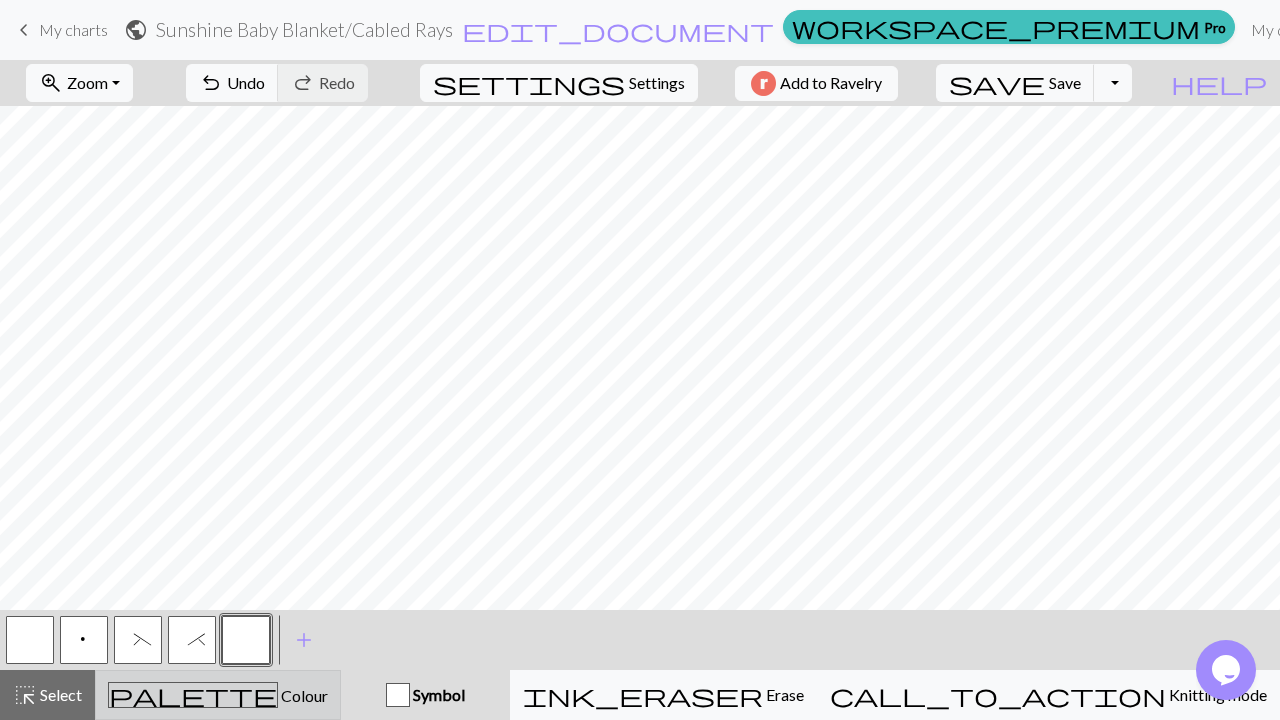 click on "Colour" at bounding box center (303, 695) 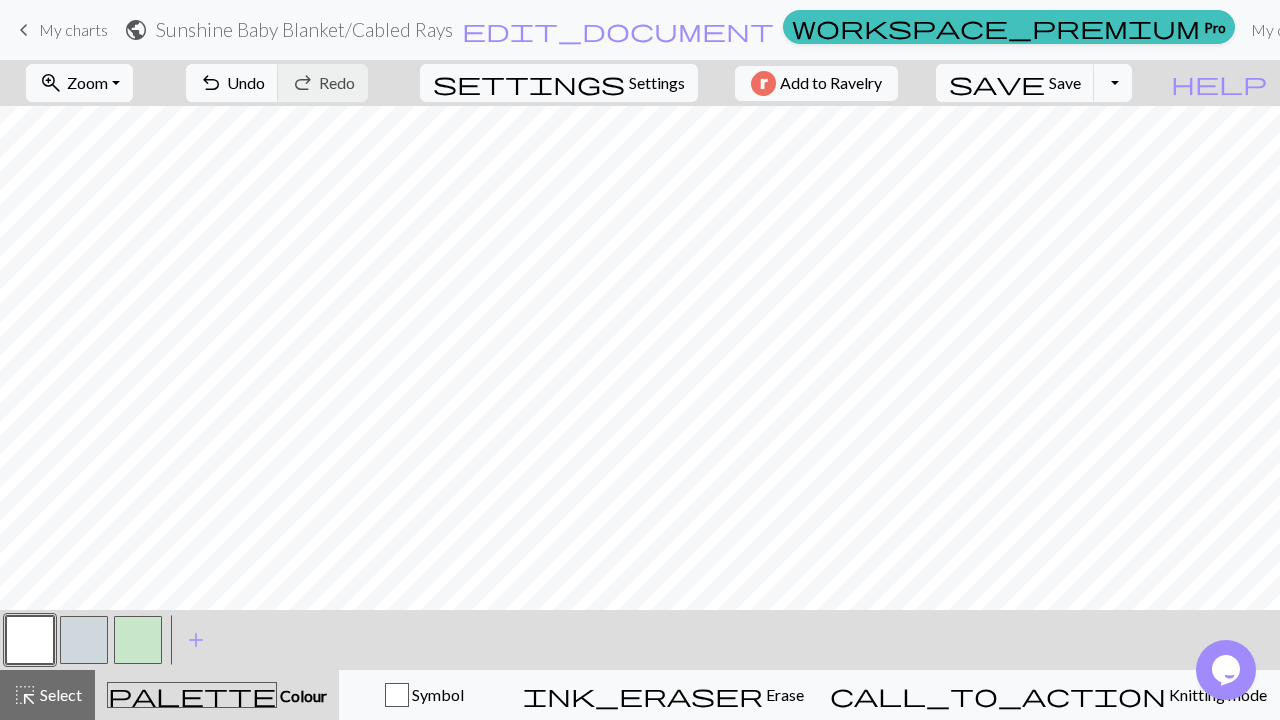 click at bounding box center (138, 640) 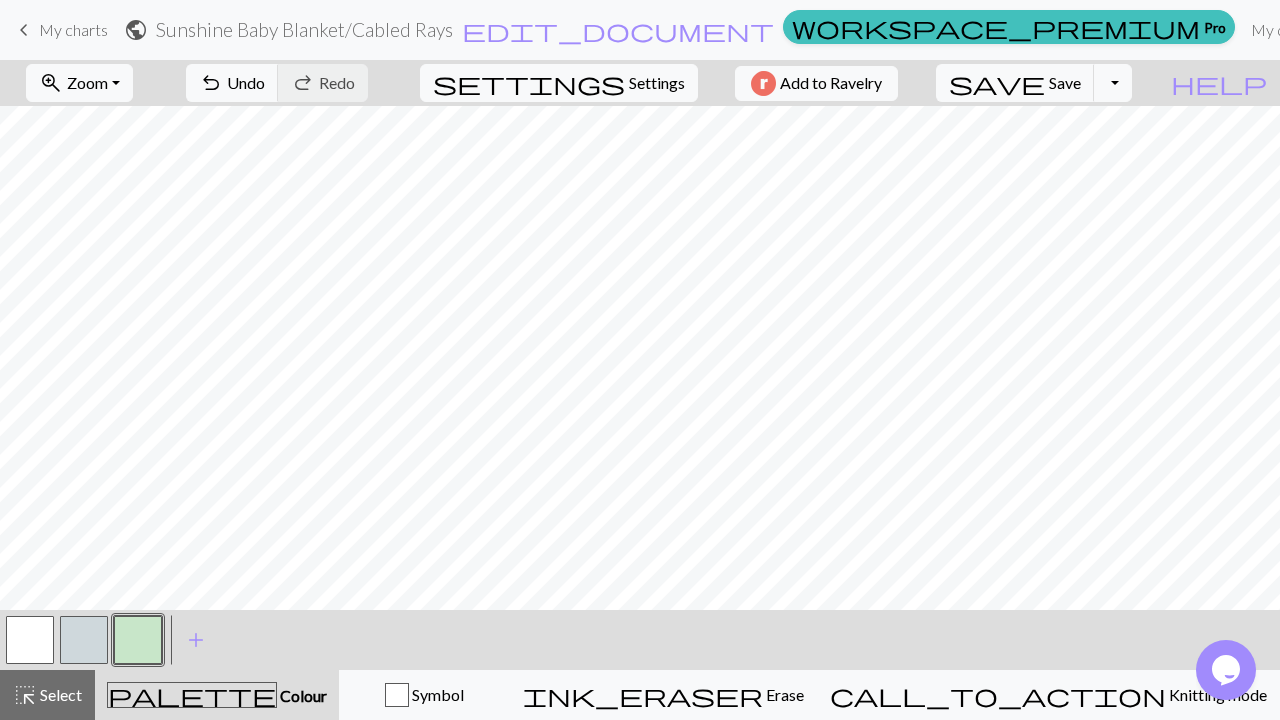 click at bounding box center (30, 640) 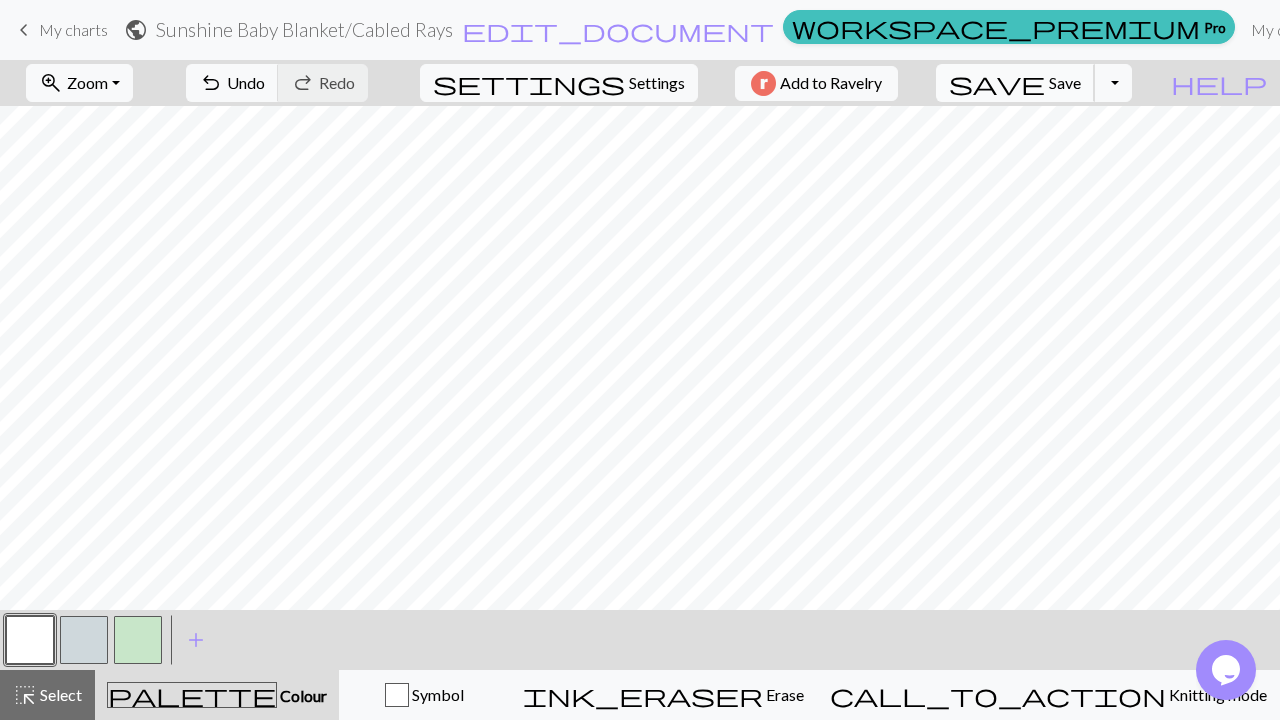 click on "save Save Save" at bounding box center (1015, 83) 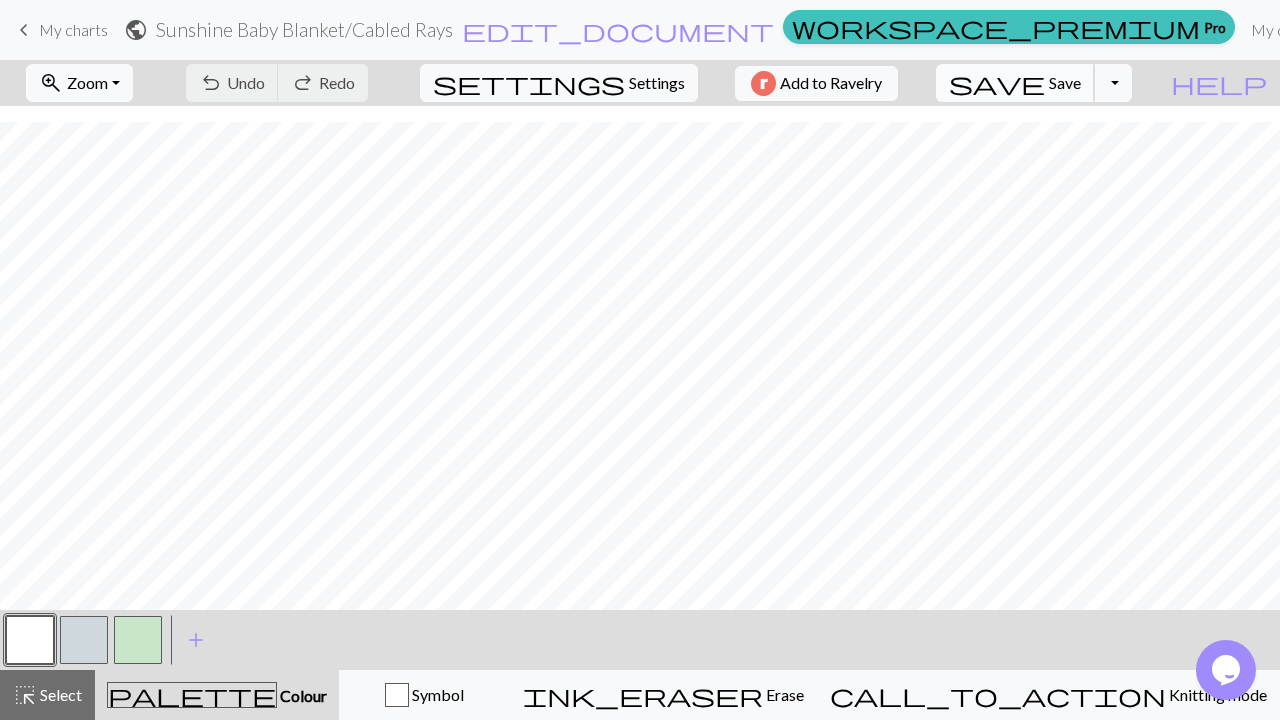 scroll, scrollTop: 53, scrollLeft: 0, axis: vertical 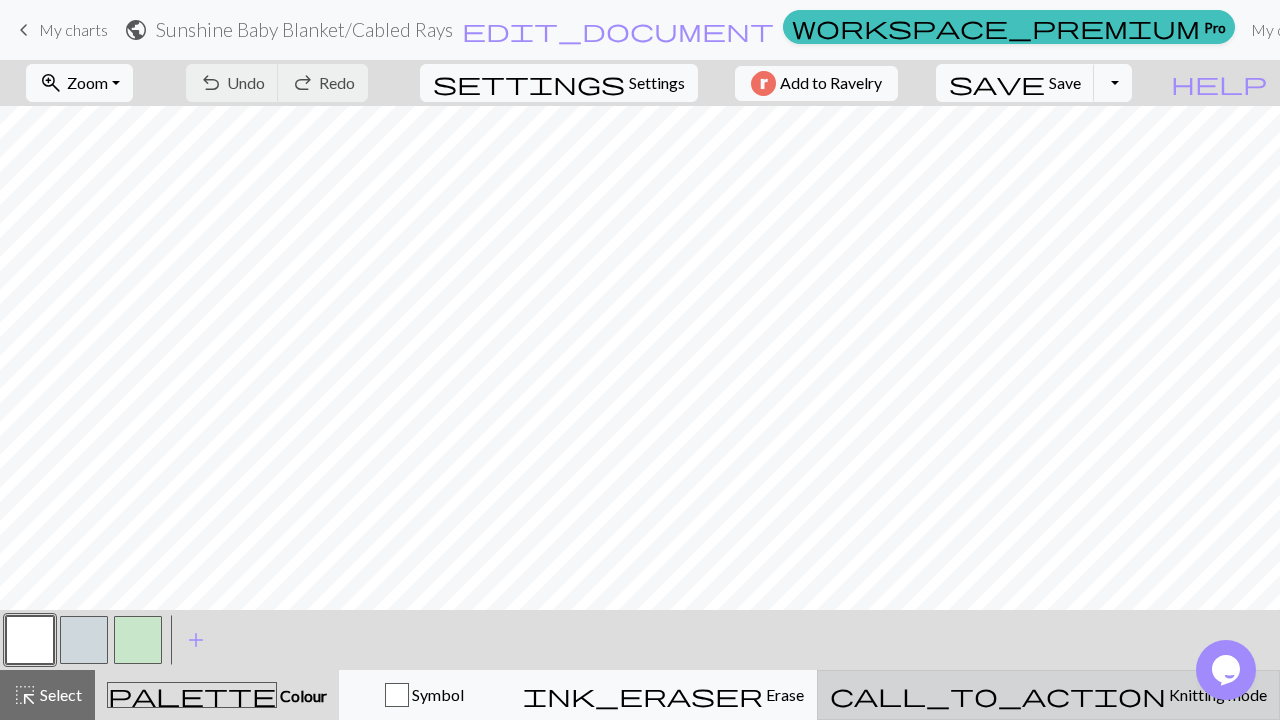 click on "call_to_action   Knitting mode   Knitting mode" at bounding box center (1048, 695) 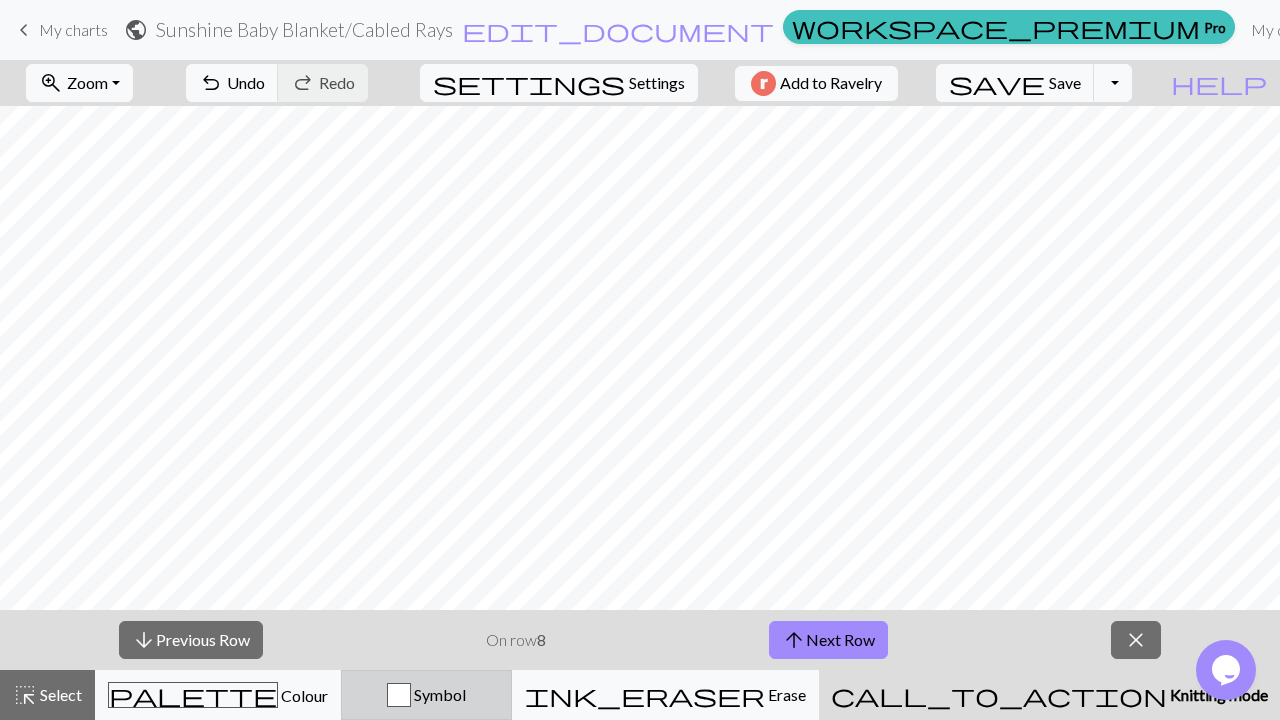 click on "Symbol" at bounding box center [438, 694] 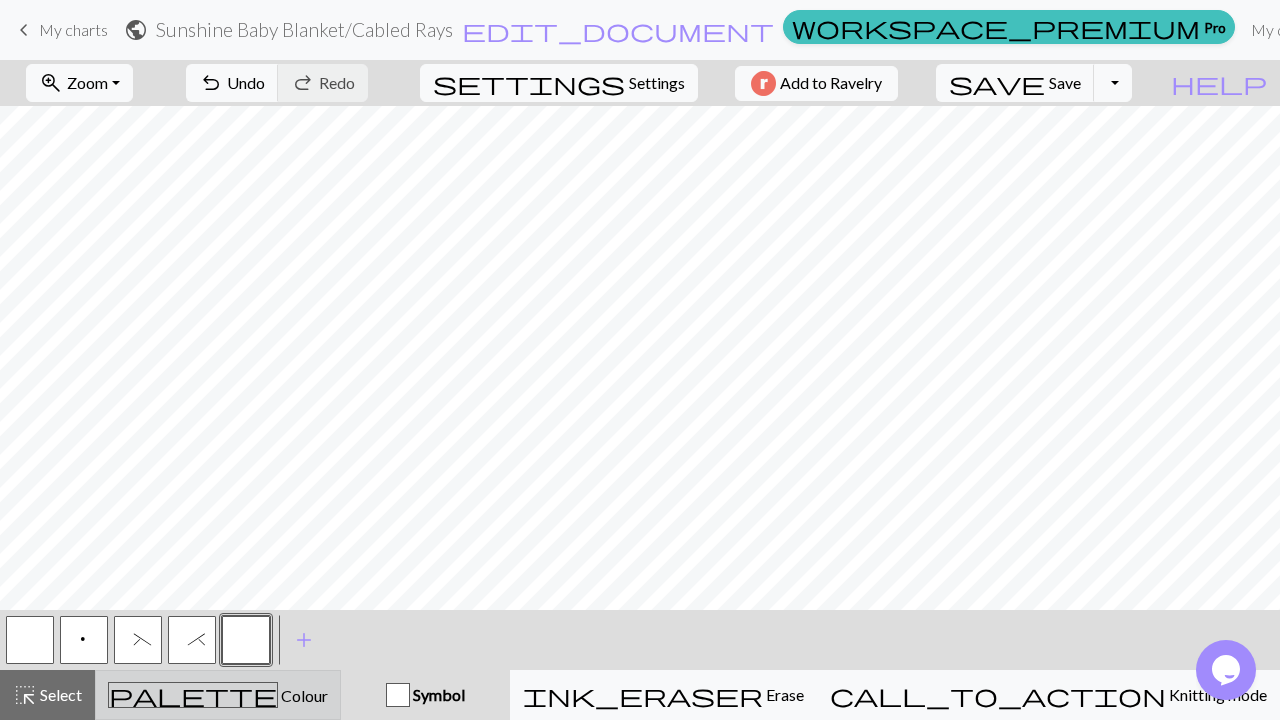 click on "palette   Colour   Colour" at bounding box center (218, 695) 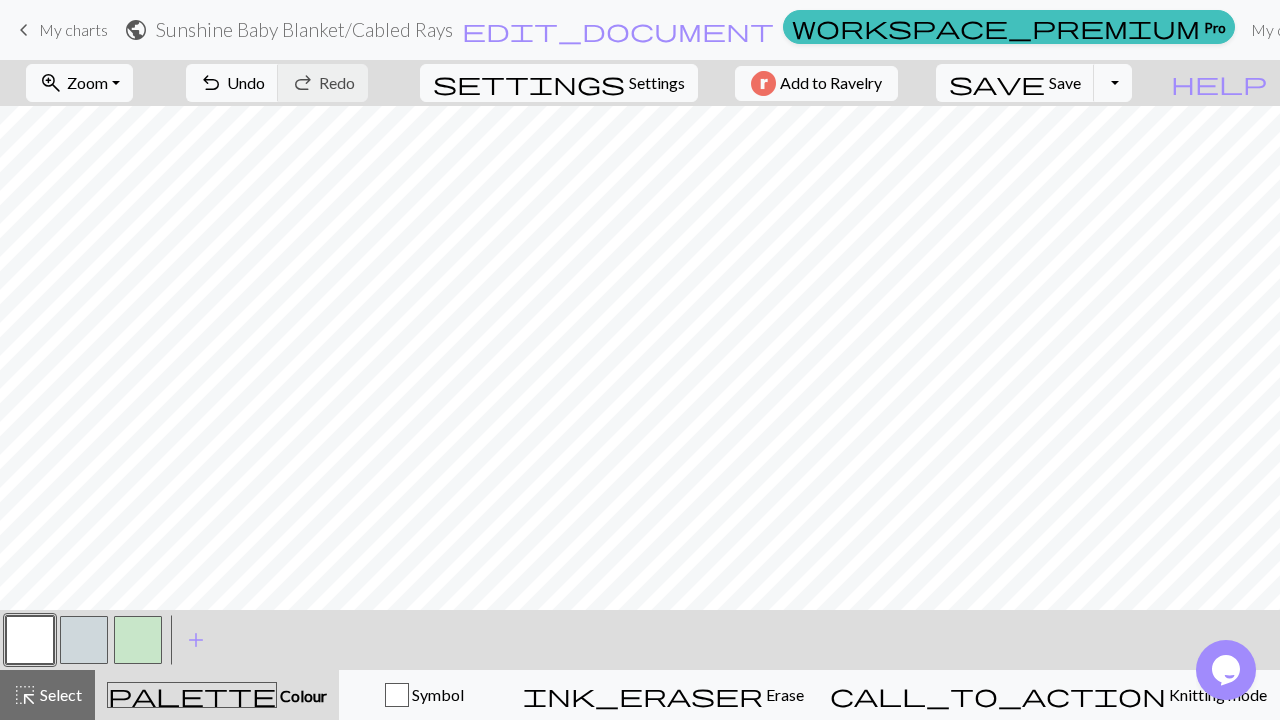 click at bounding box center [84, 640] 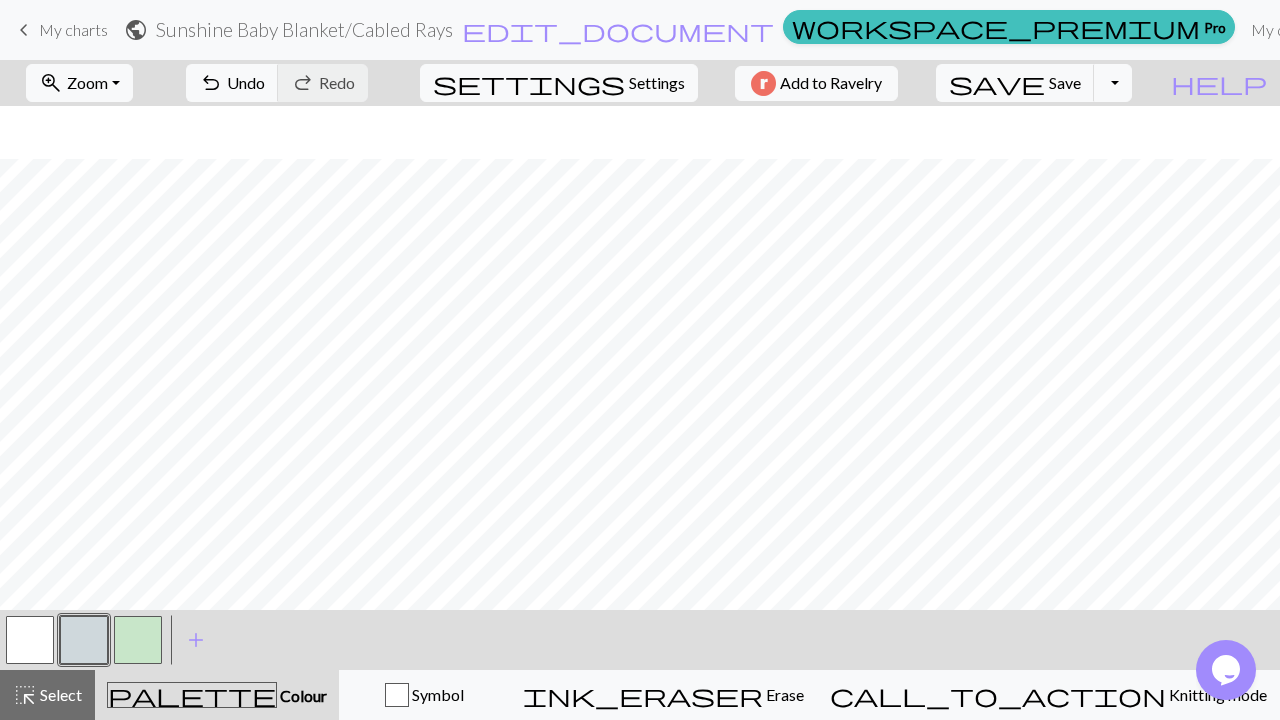 scroll, scrollTop: 53, scrollLeft: 0, axis: vertical 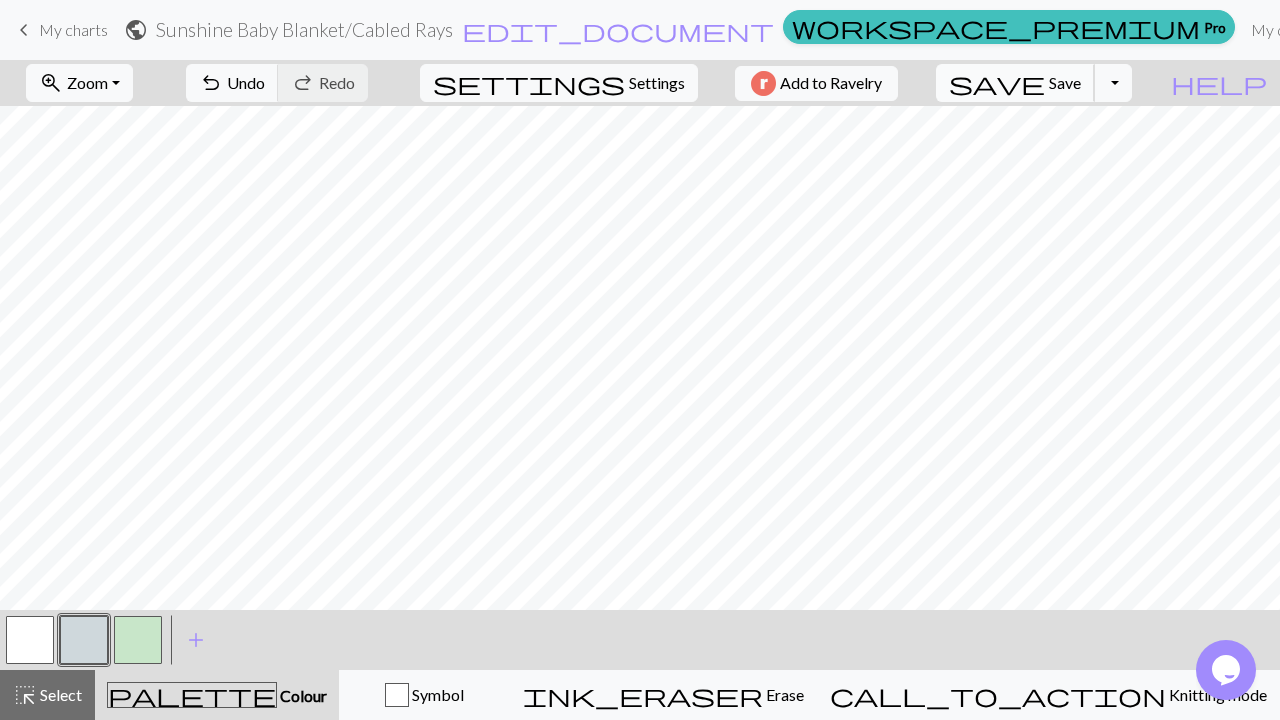 click on "Save" at bounding box center [1065, 82] 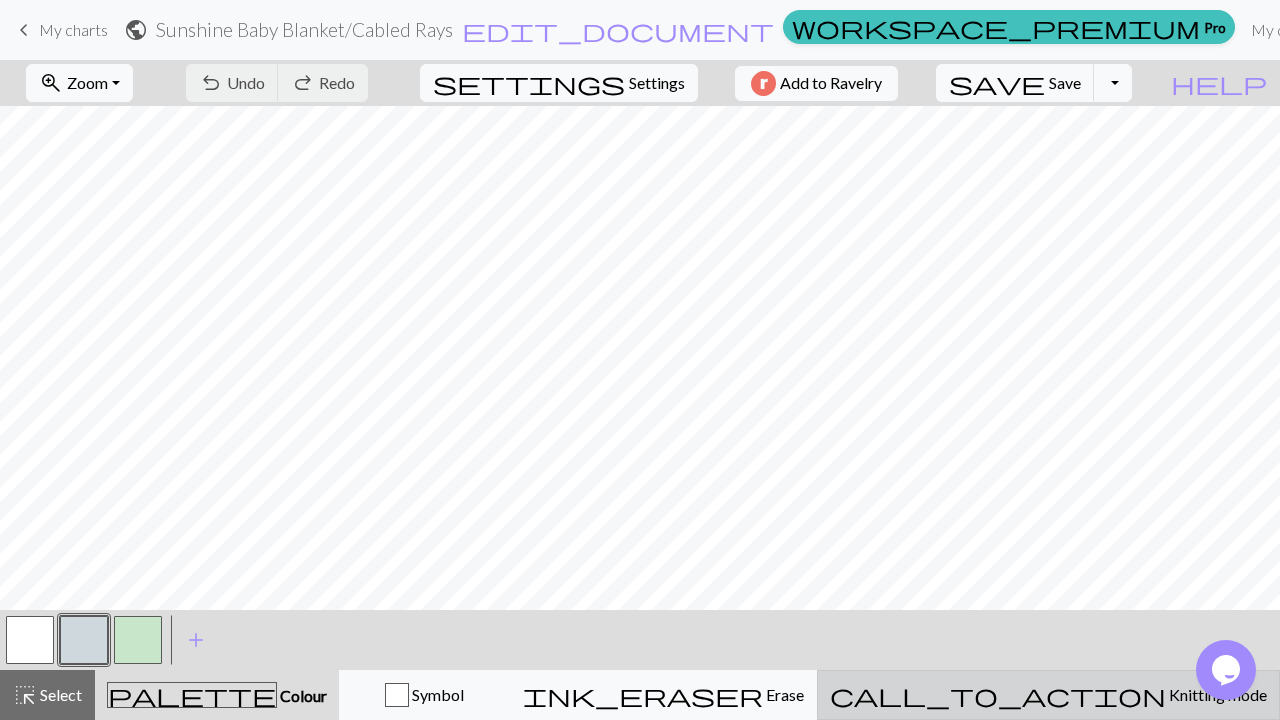 click on "call_to_action   Knitting mode   Knitting mode" at bounding box center [1048, 695] 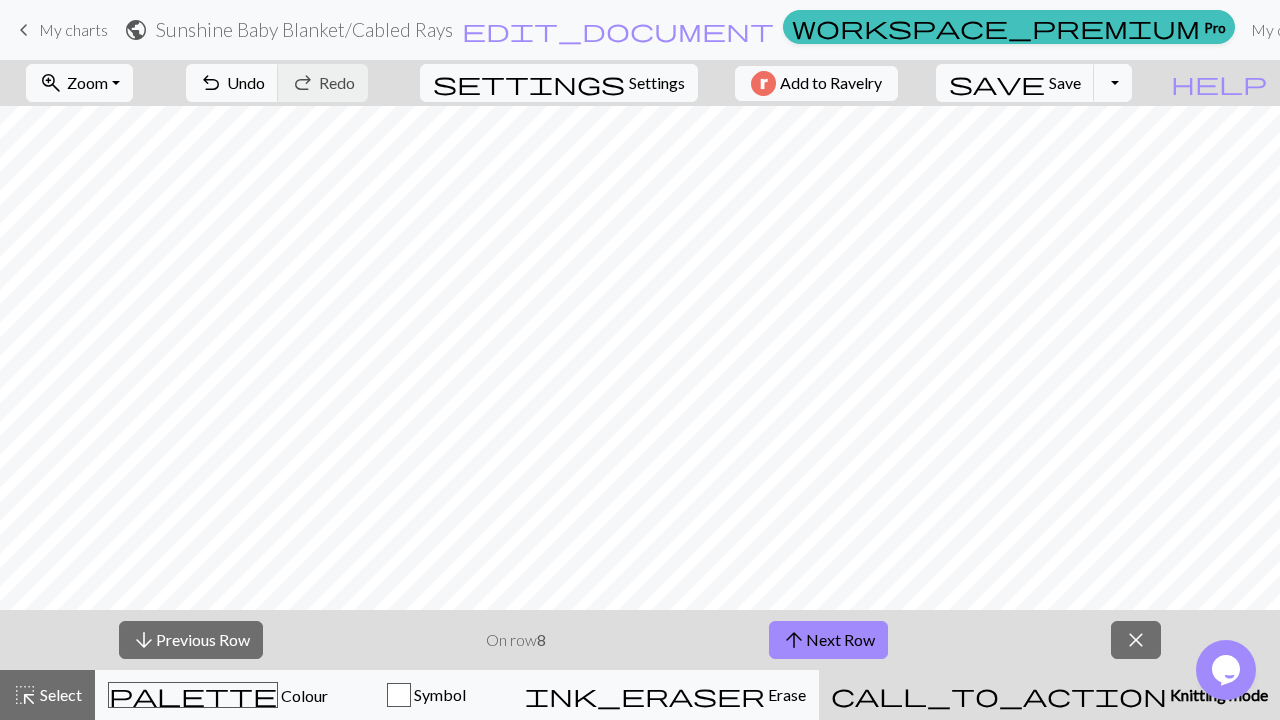 type 